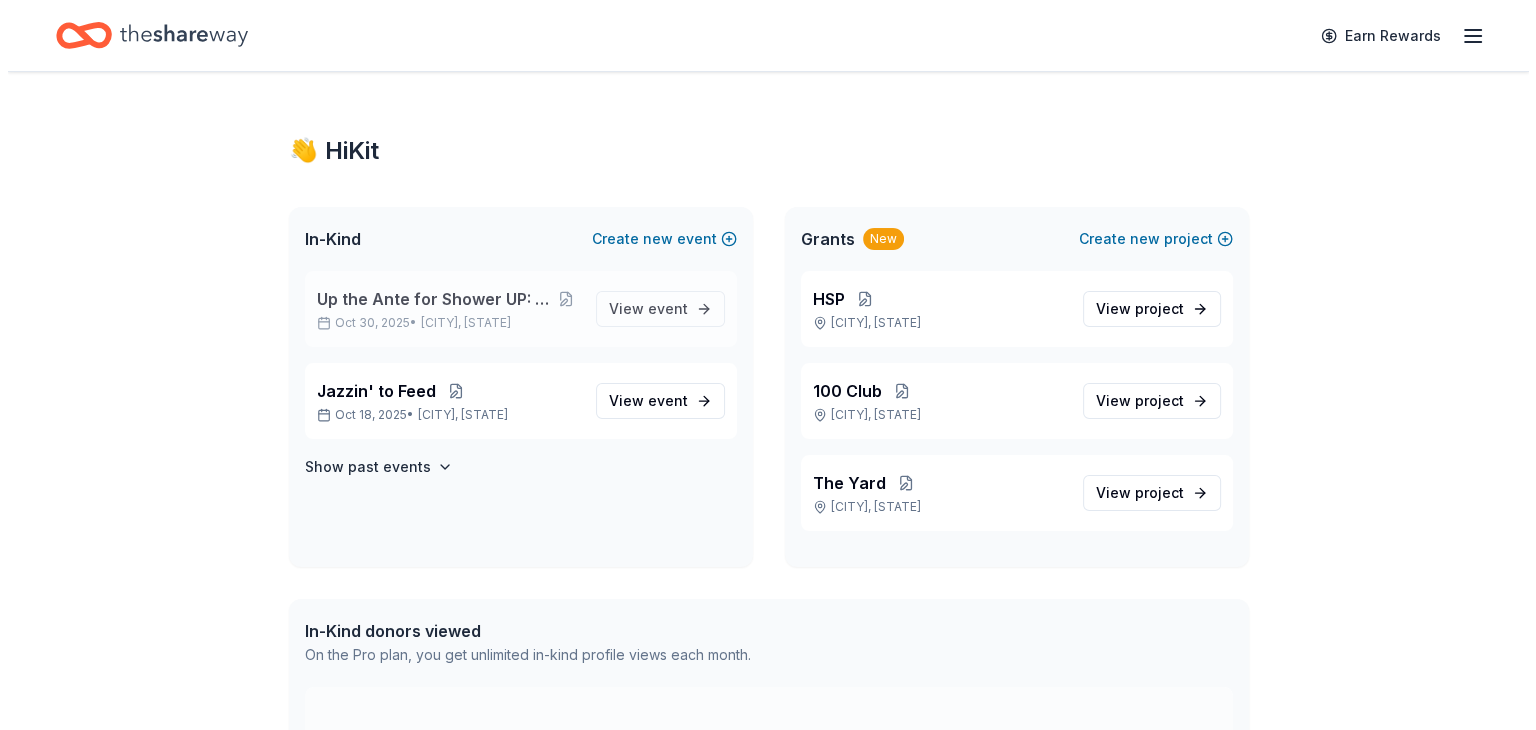 scroll, scrollTop: 0, scrollLeft: 0, axis: both 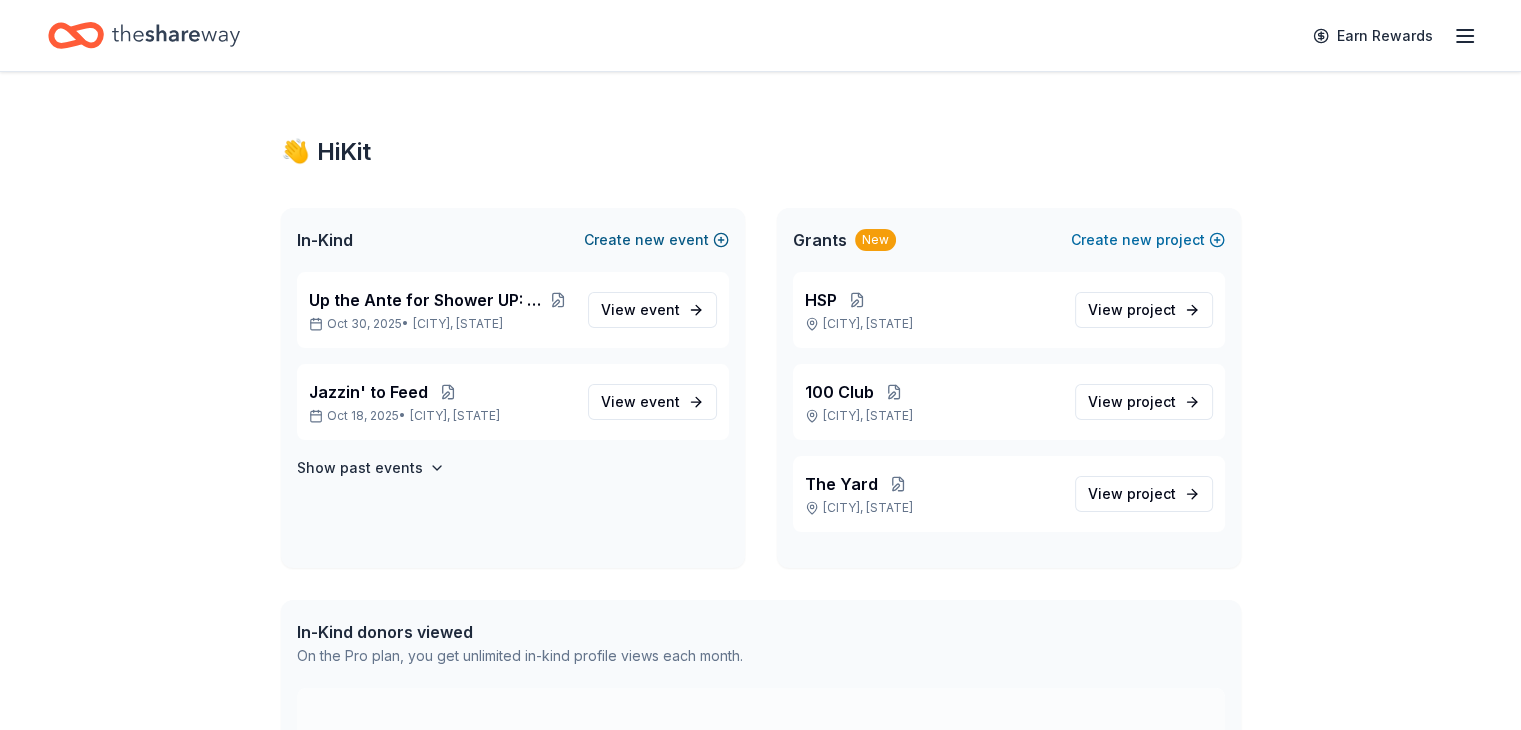 click on "Create  new  event" at bounding box center (656, 240) 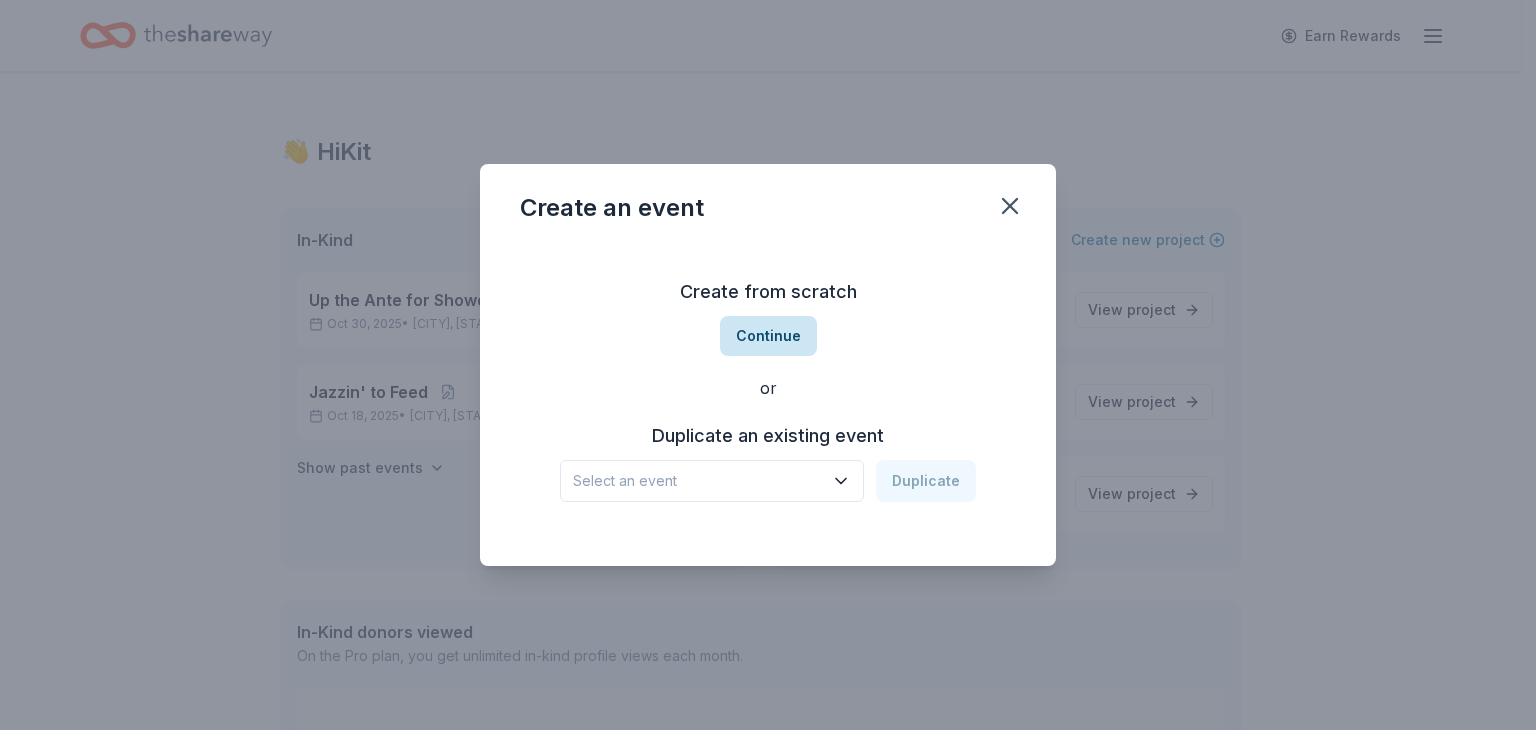 click on "Continue" at bounding box center (768, 336) 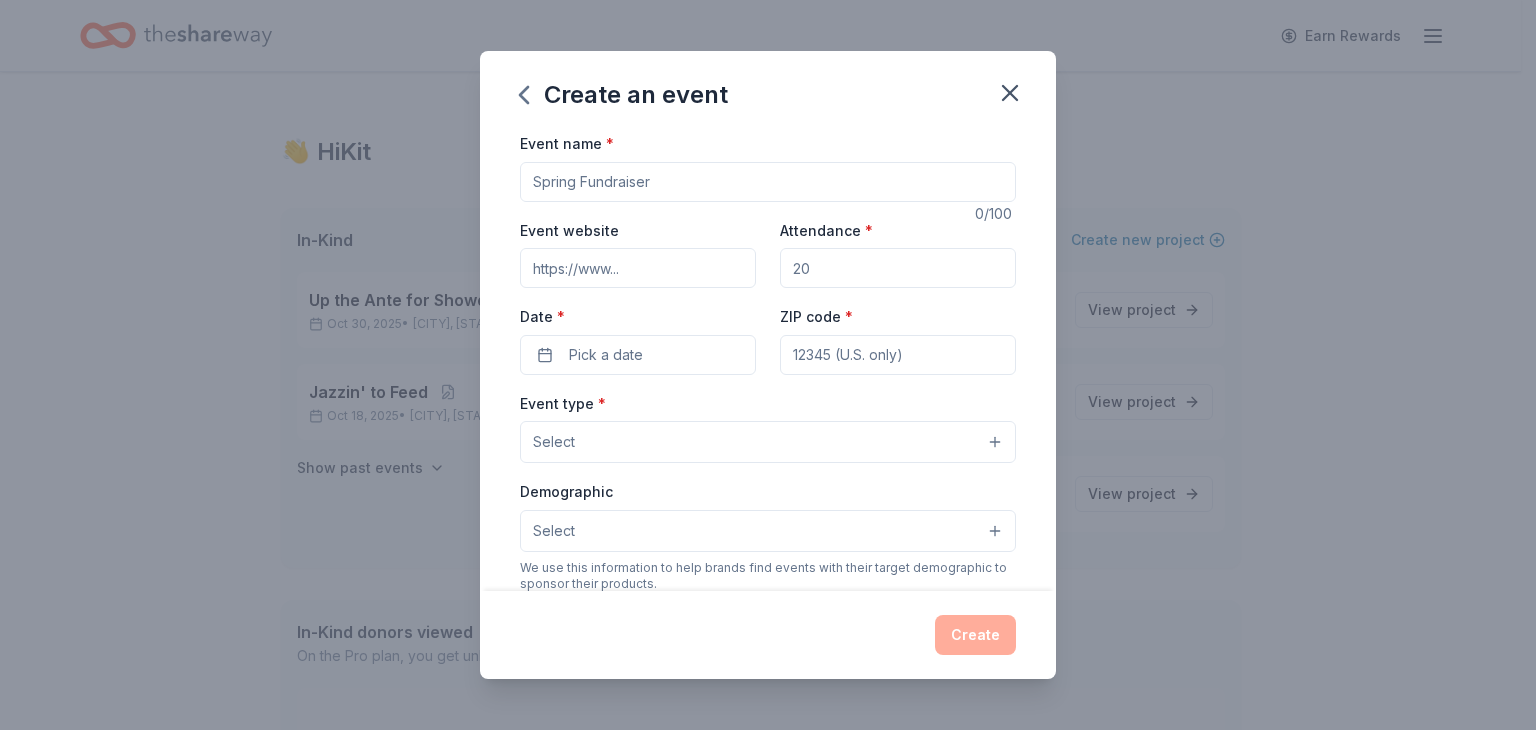click on "Event name *" at bounding box center [768, 182] 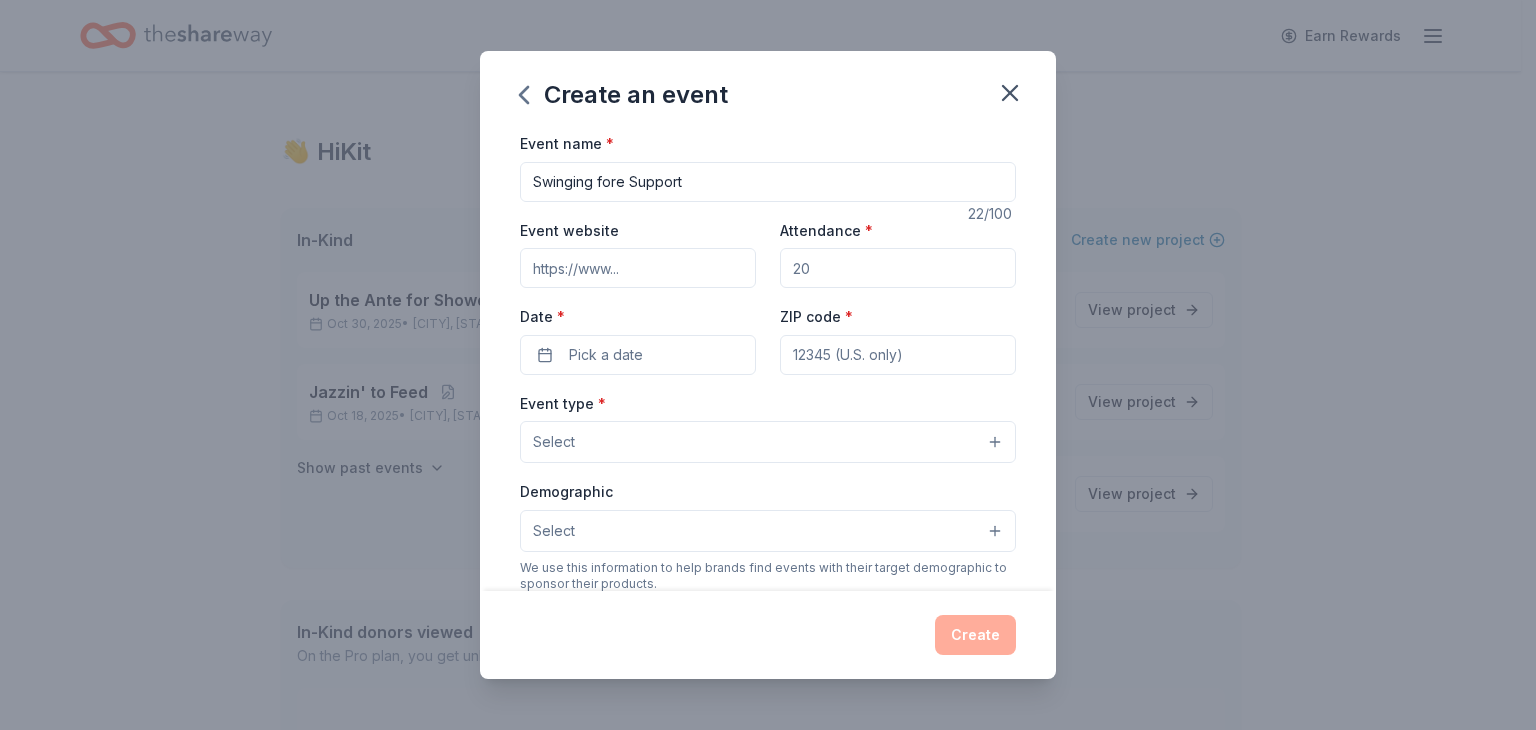 type on "Swinging fore Support" 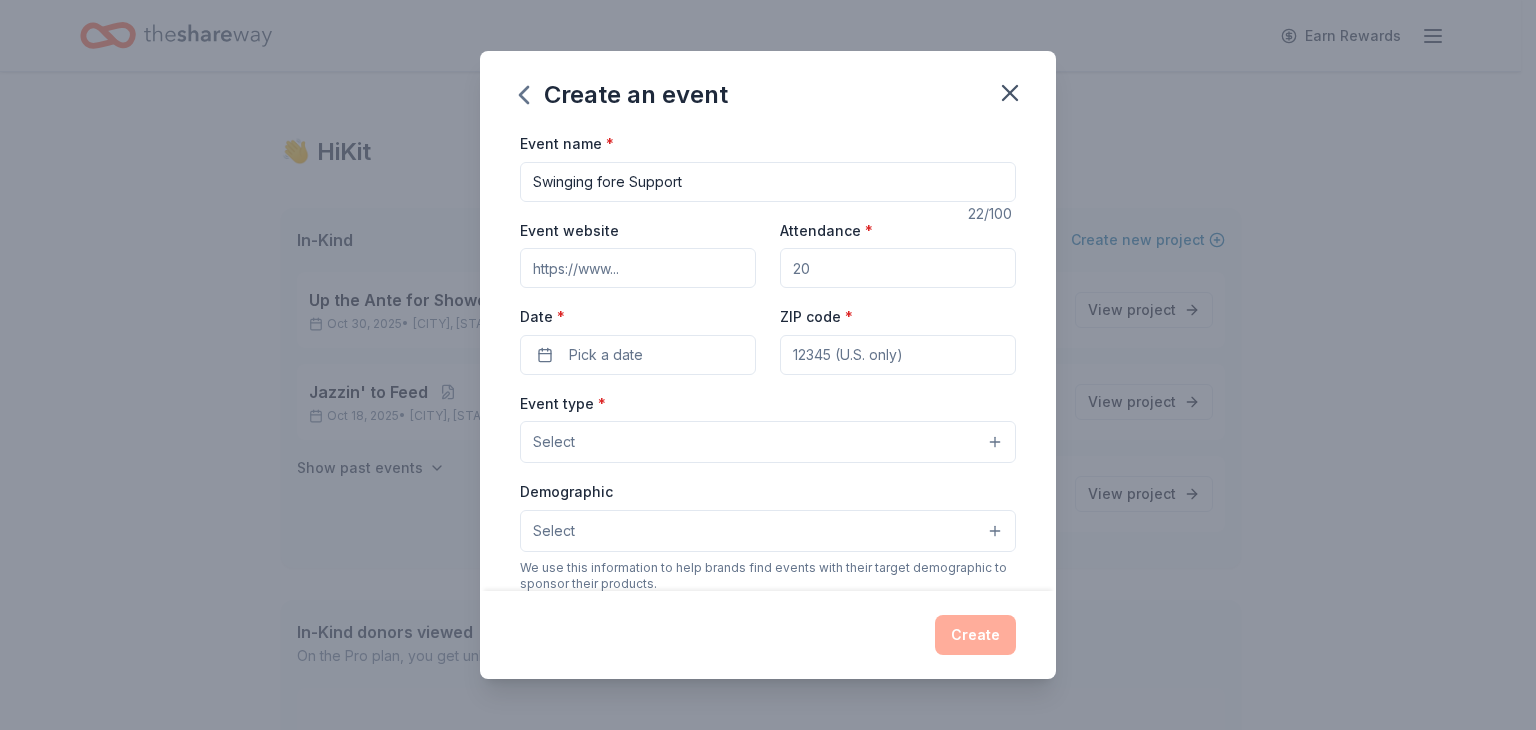 click on "Event website" at bounding box center (638, 268) 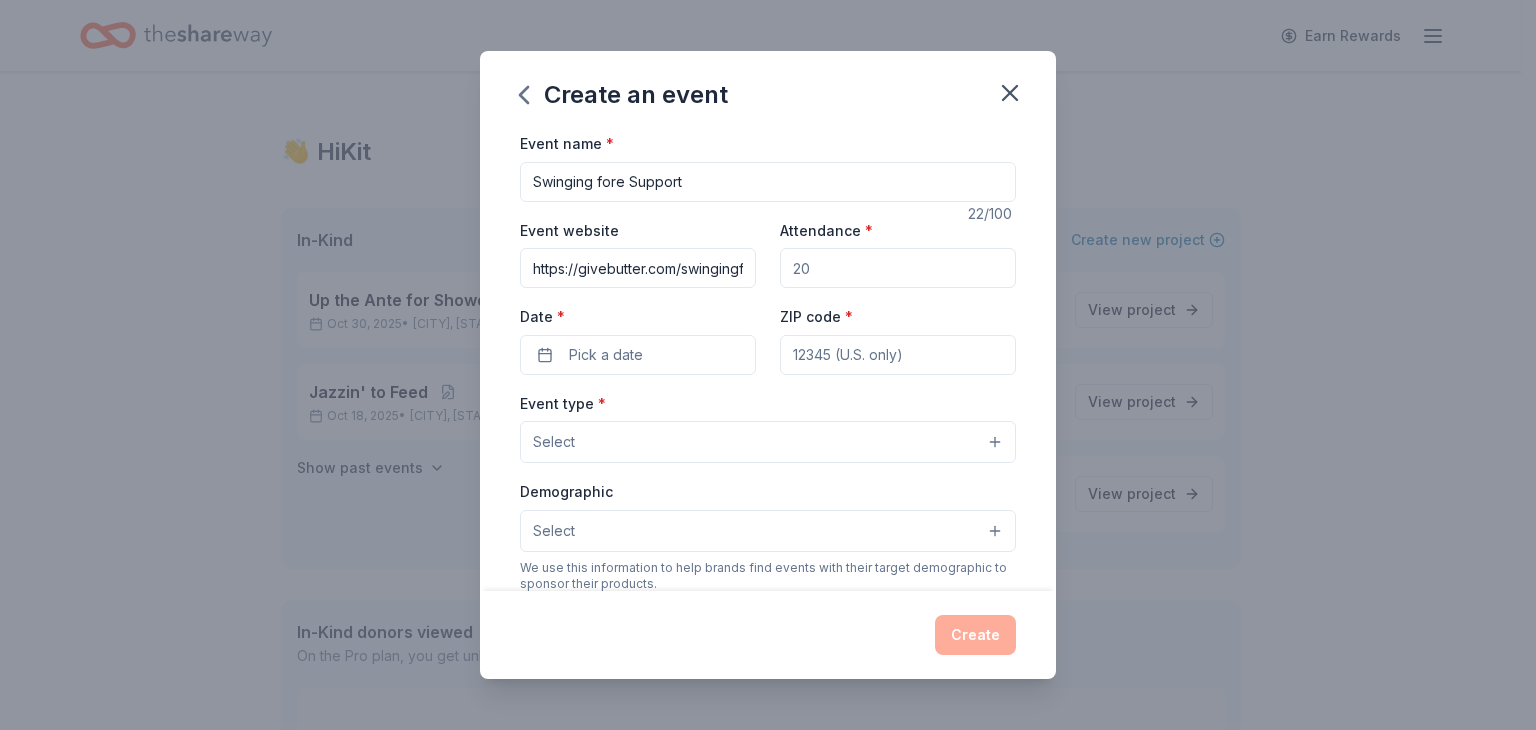 scroll, scrollTop: 0, scrollLeft: 94, axis: horizontal 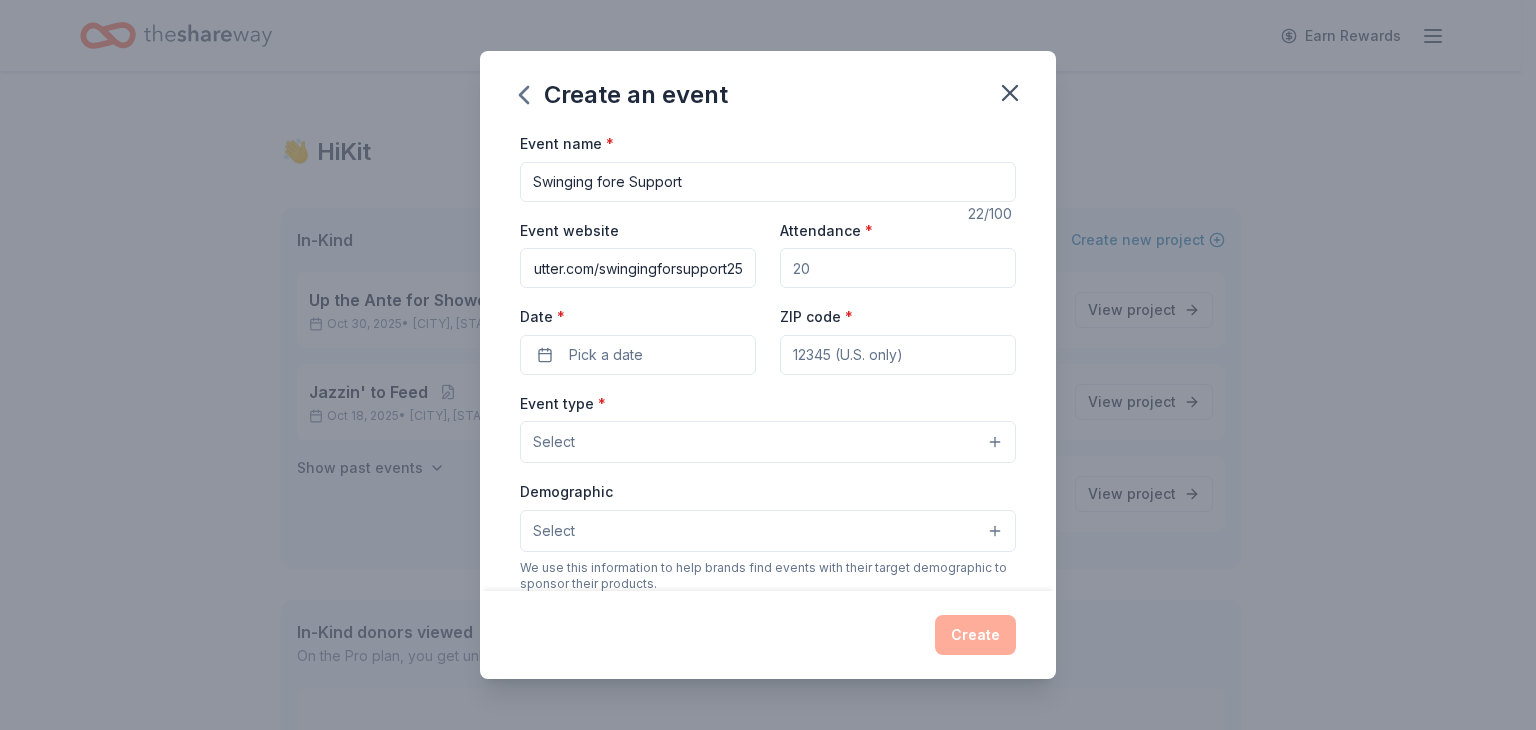 type on "https://givebutter.com/swingingforsupport25" 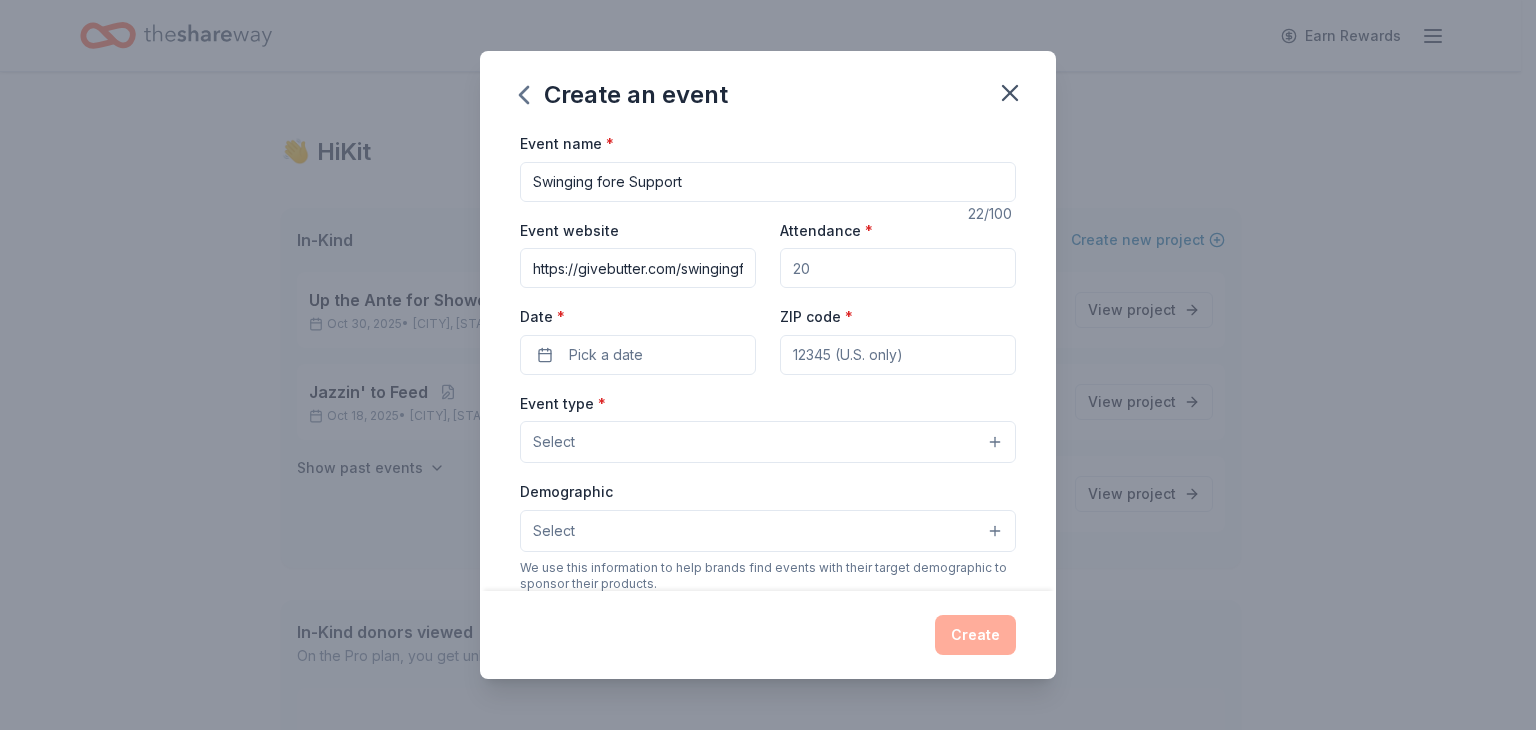 click on "Attendance *" at bounding box center (898, 268) 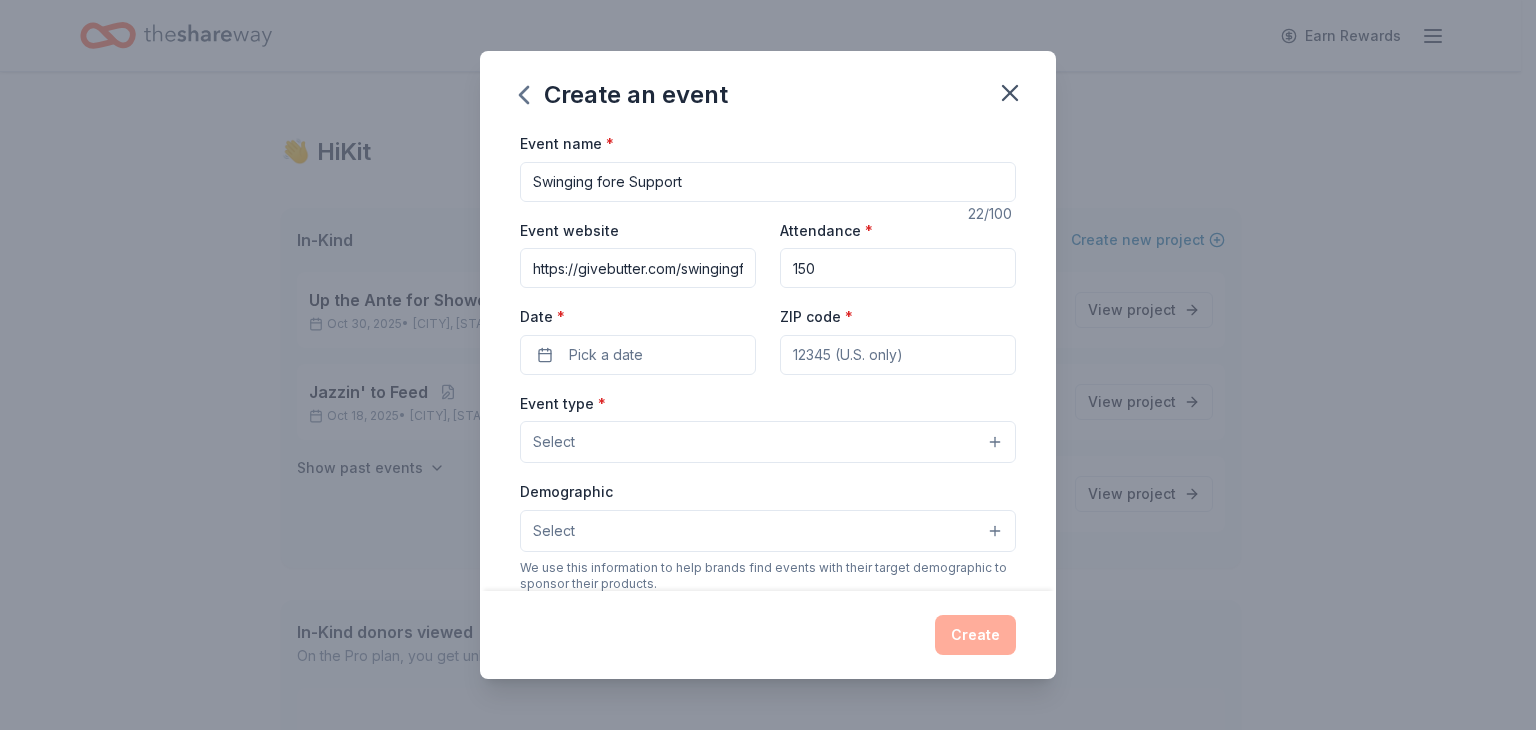 type on "150" 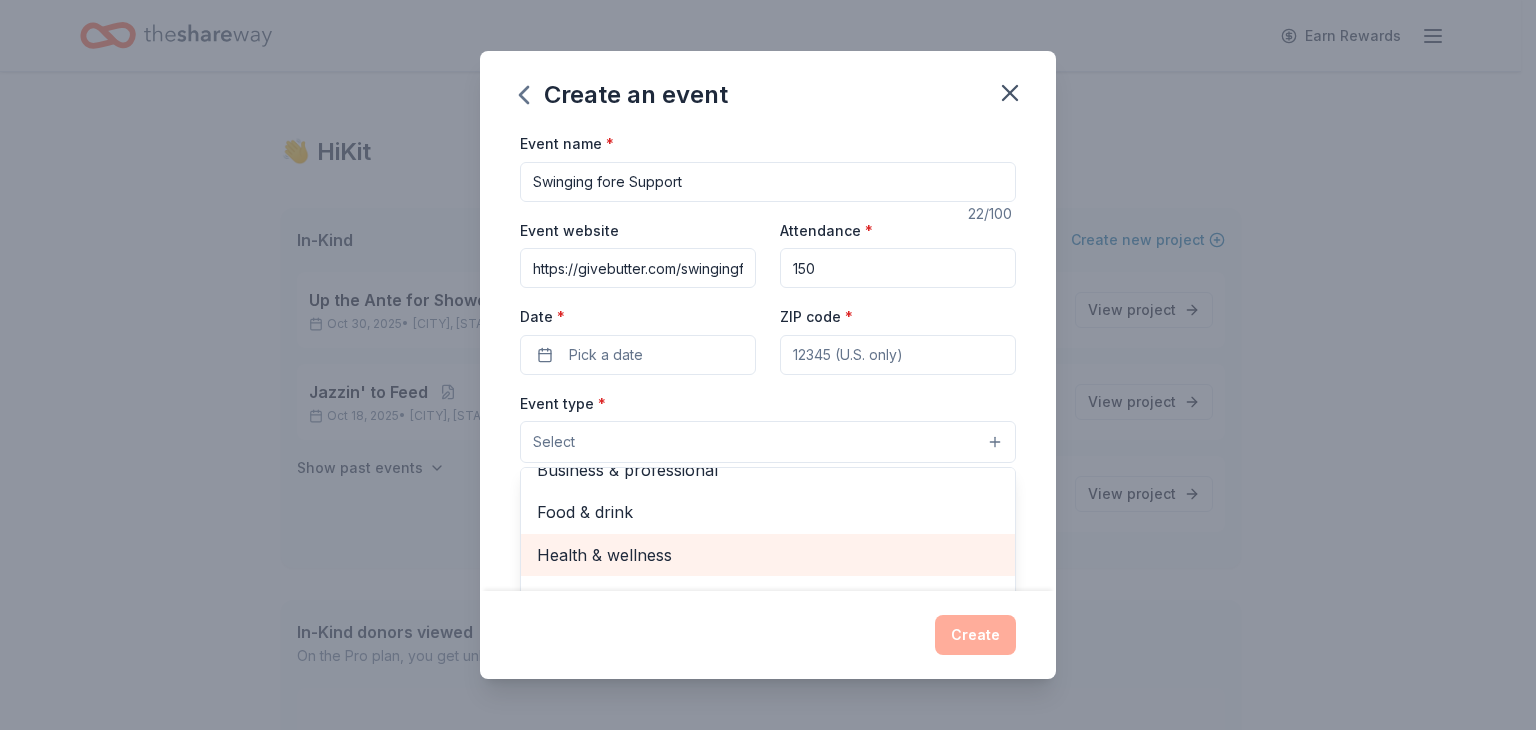 scroll, scrollTop: 0, scrollLeft: 0, axis: both 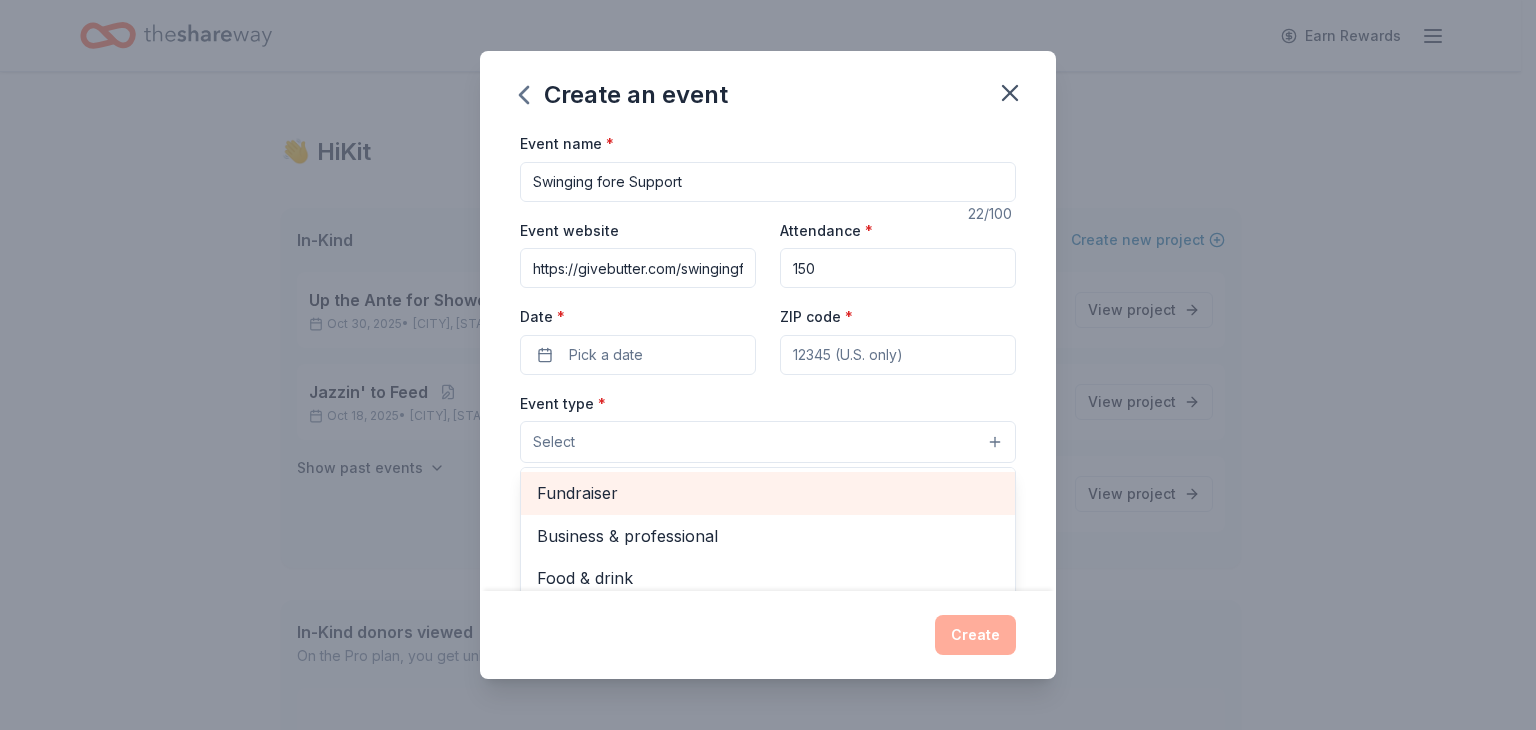 click on "Fundraiser" at bounding box center (768, 493) 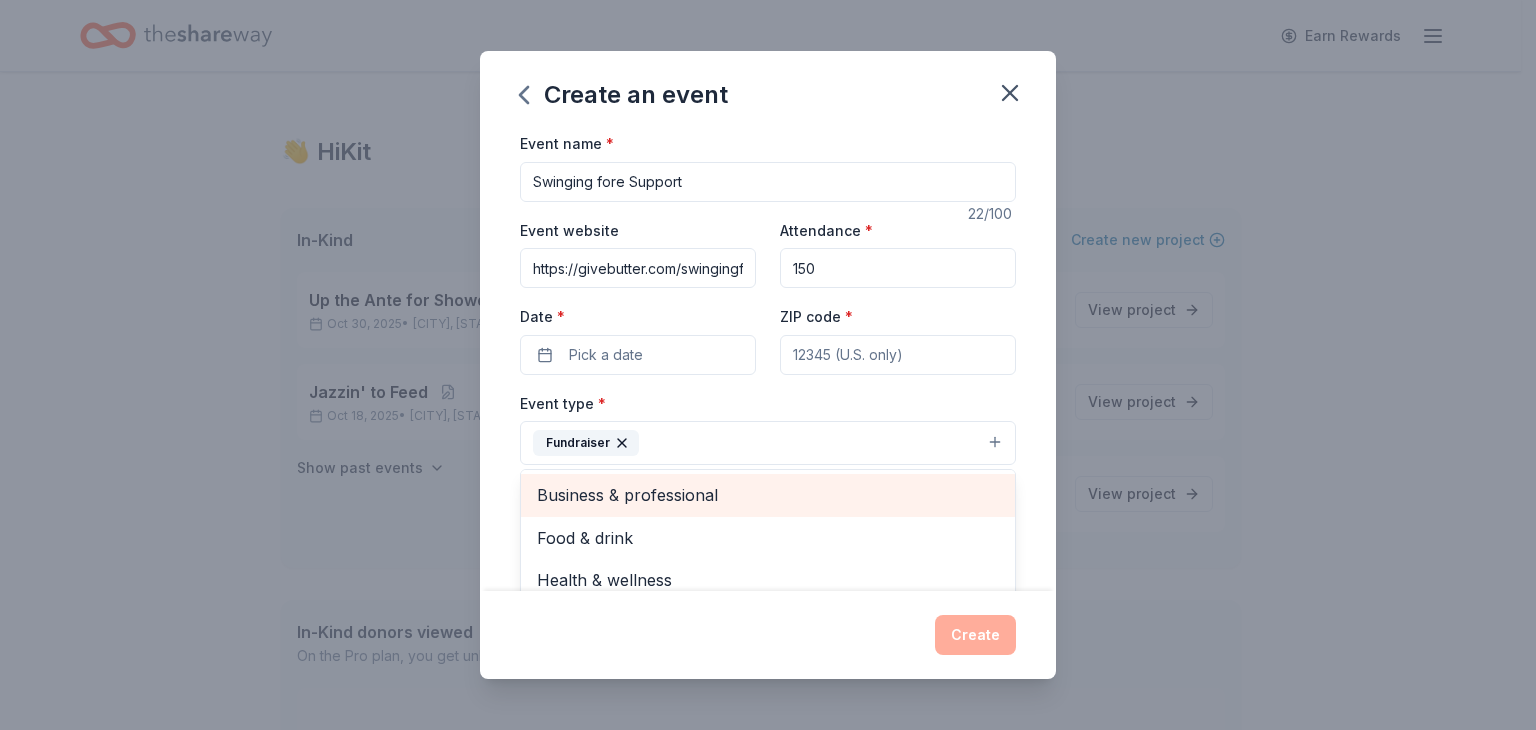scroll, scrollTop: 24, scrollLeft: 0, axis: vertical 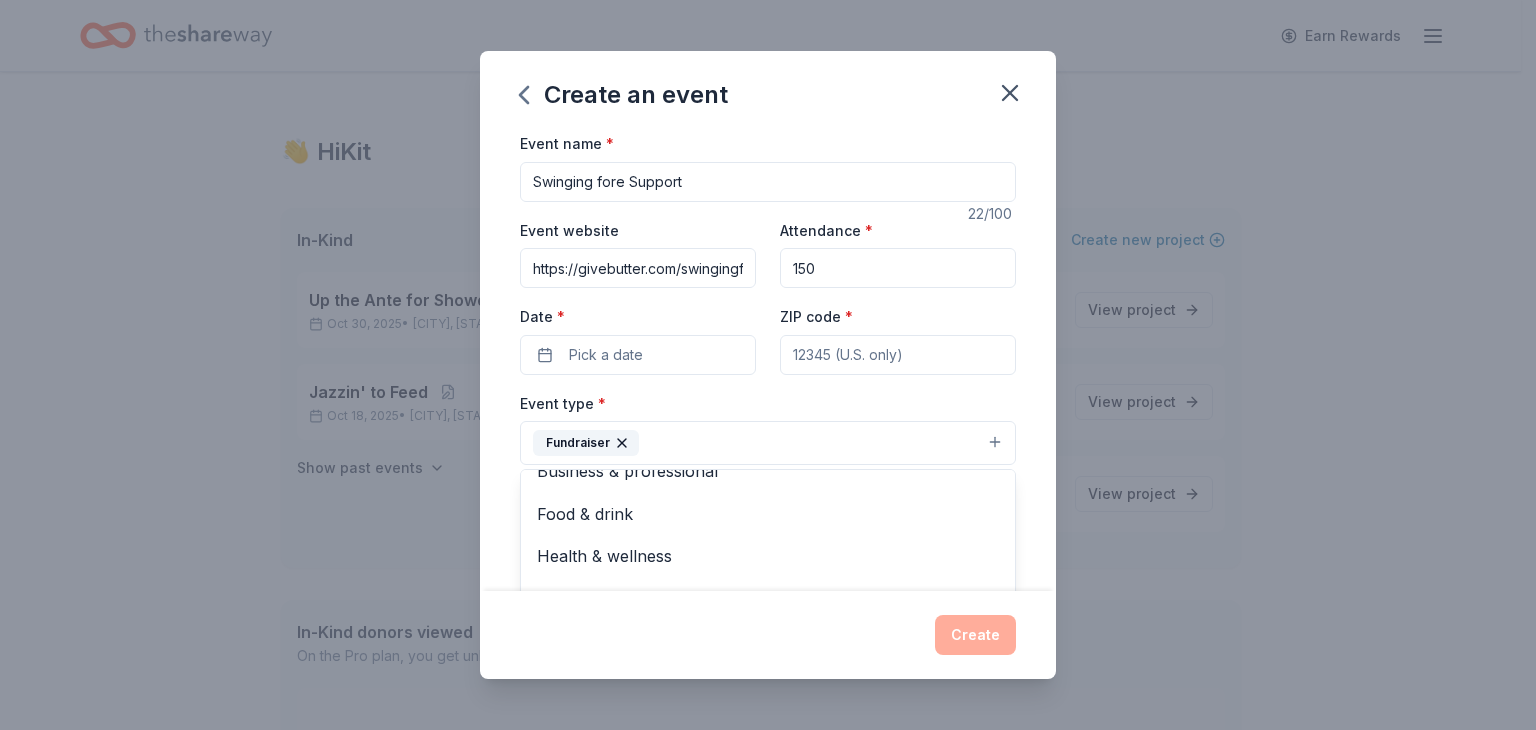 click on "Event name * Swinging fore Support 22 /100 Event website https://givebutter.com/swingingforsupport25 Attendance * 150 Date * Pick a date ZIP code * [POSTAL_CODE] Event type * Fundraiser Business & professional Food & drink Health & wellness Hobbies Music Performing & visual arts Demographic Select We use this information to help brands find events with their target demographic to sponsor their products. Mailing address Apt/unit Description What are you looking for? * Auction & raffle Meals Snacks Desserts Alcohol Beverages Send me reminders Email me reminders of donor application deadlines Recurring event" at bounding box center (768, 361) 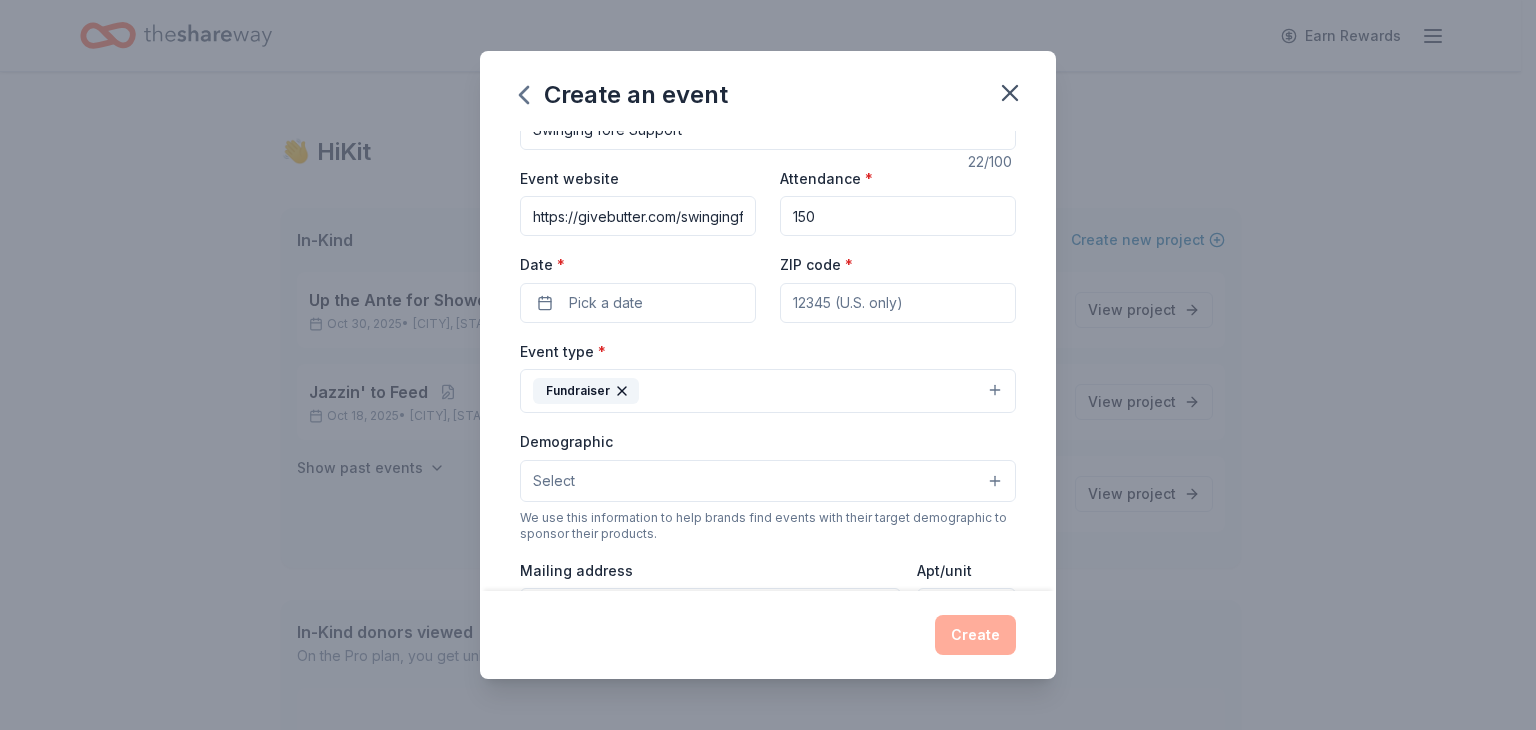 scroll, scrollTop: 100, scrollLeft: 0, axis: vertical 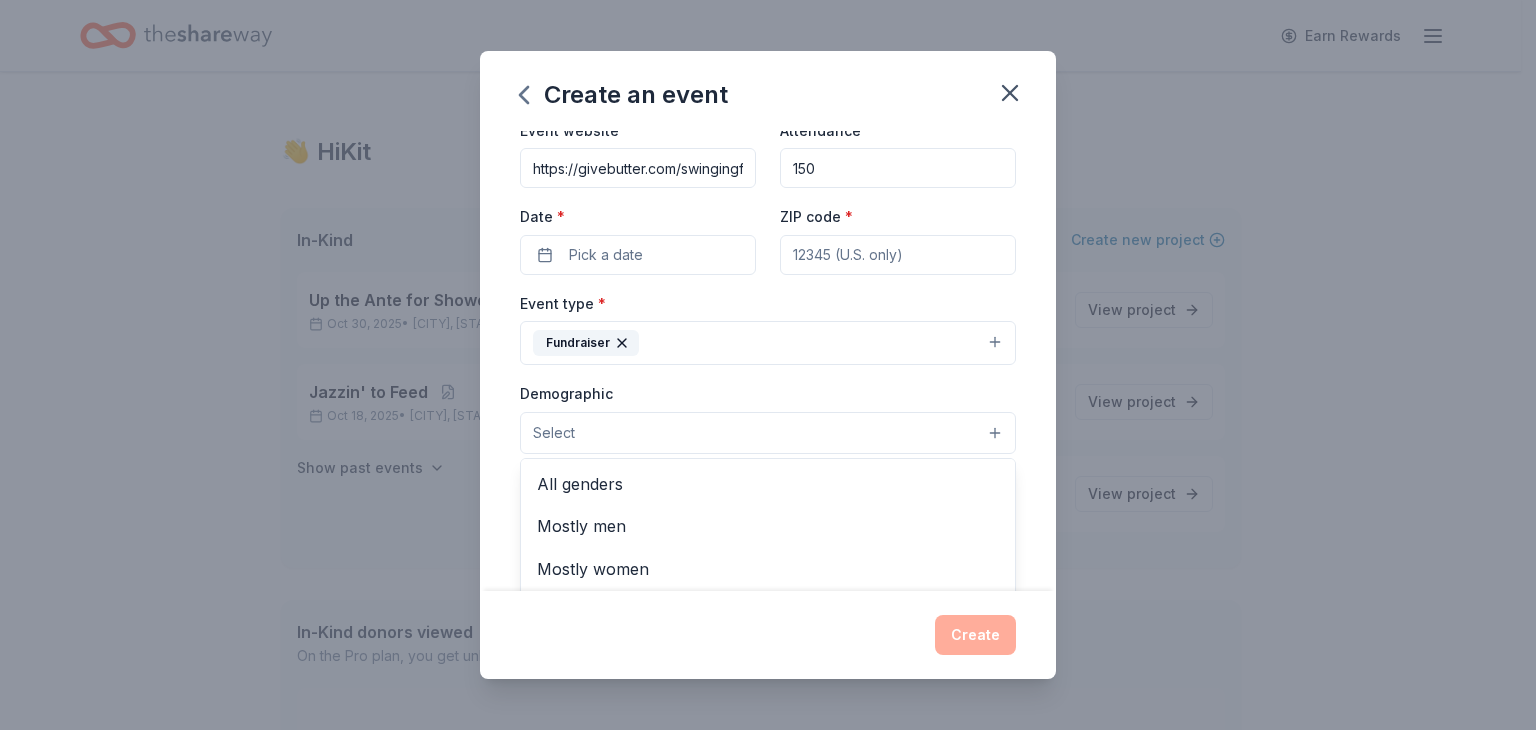click on "Select" at bounding box center [768, 433] 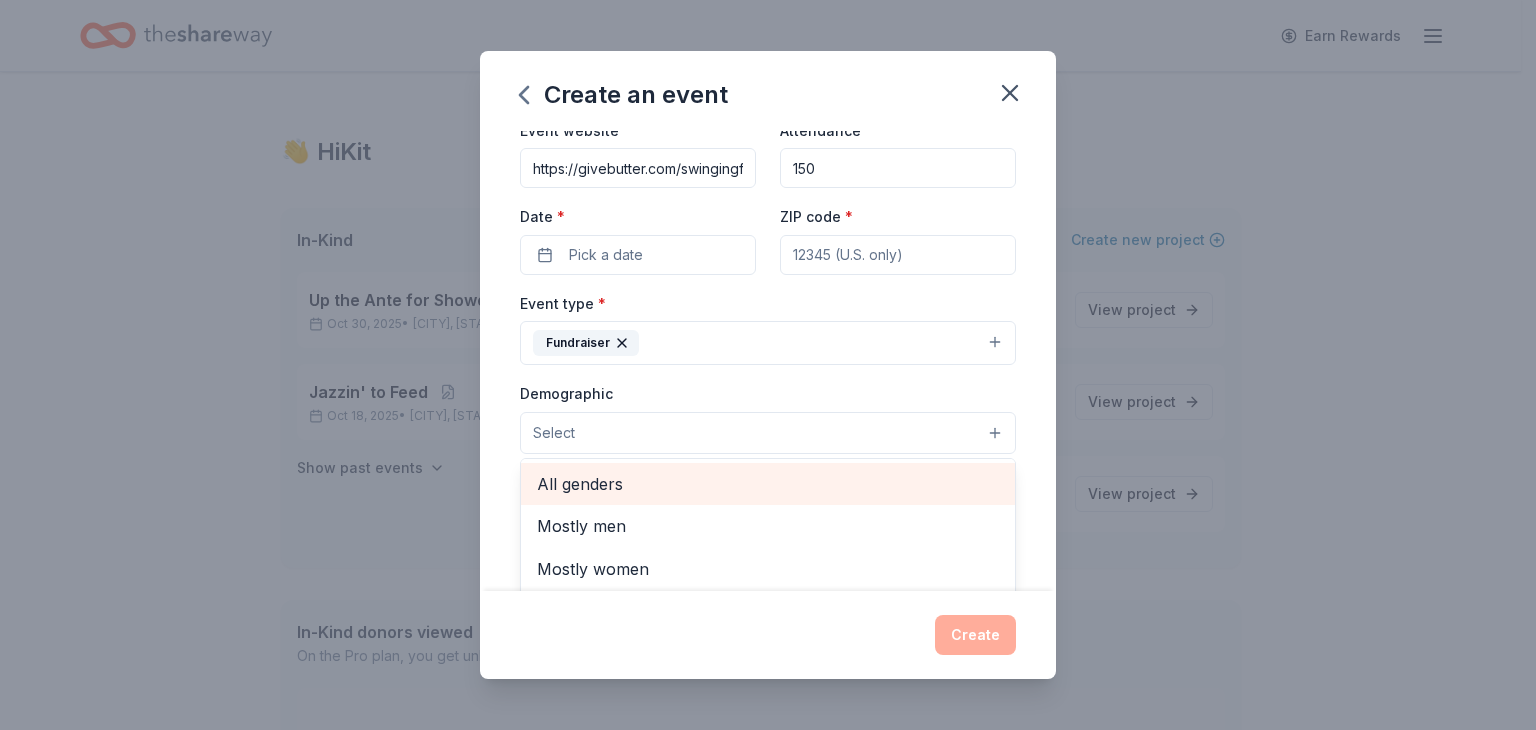 click on "All genders" at bounding box center [768, 484] 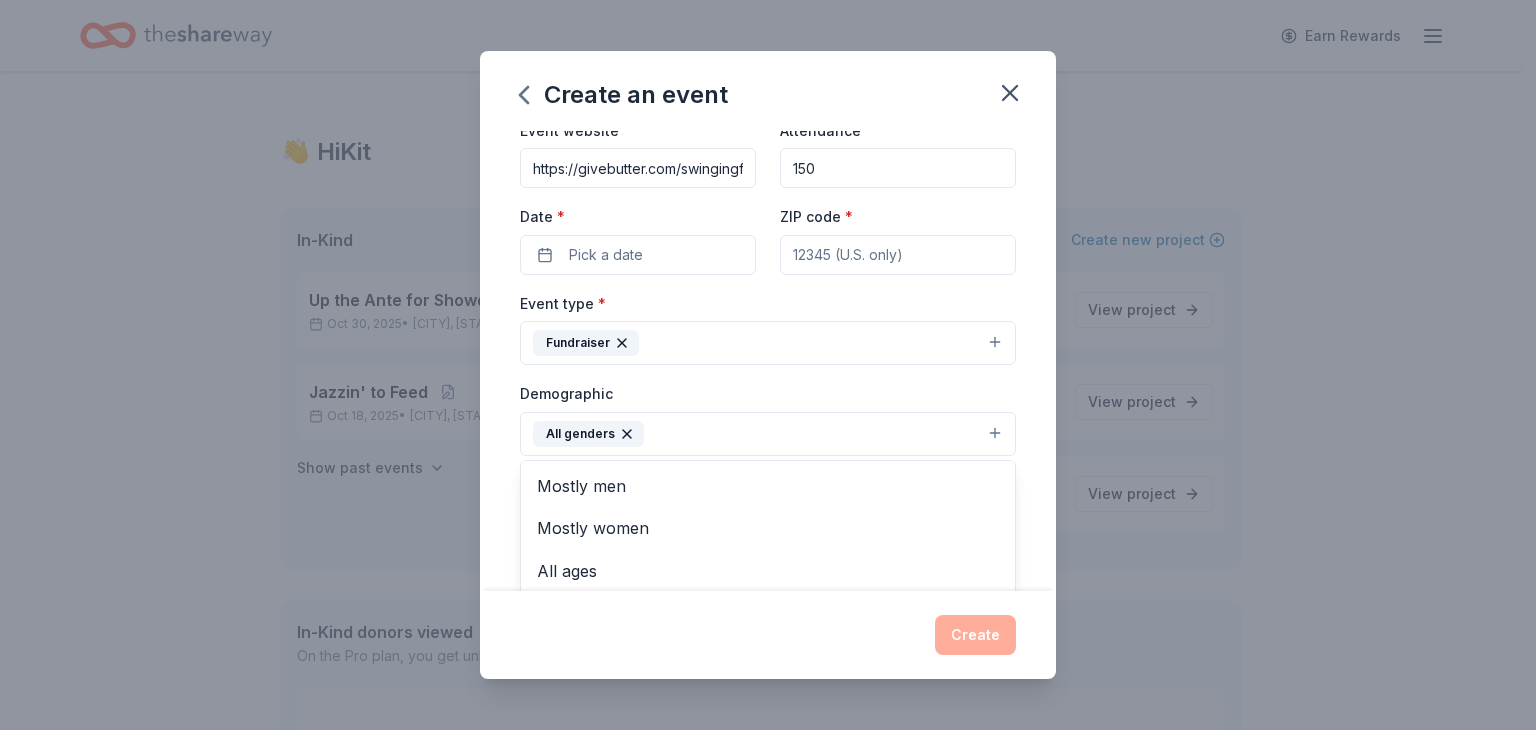 scroll, scrollTop: 300, scrollLeft: 0, axis: vertical 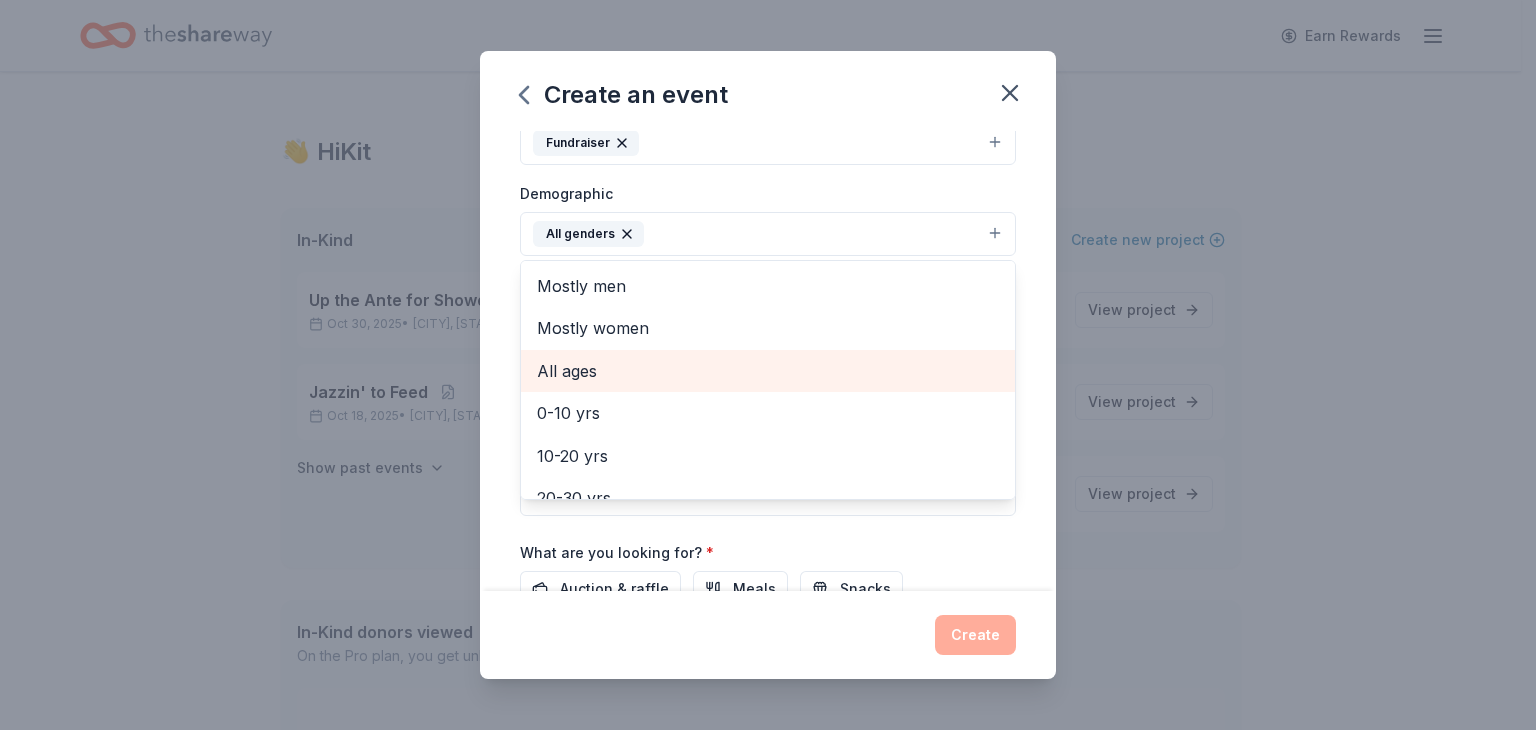 click on "All ages" at bounding box center [768, 371] 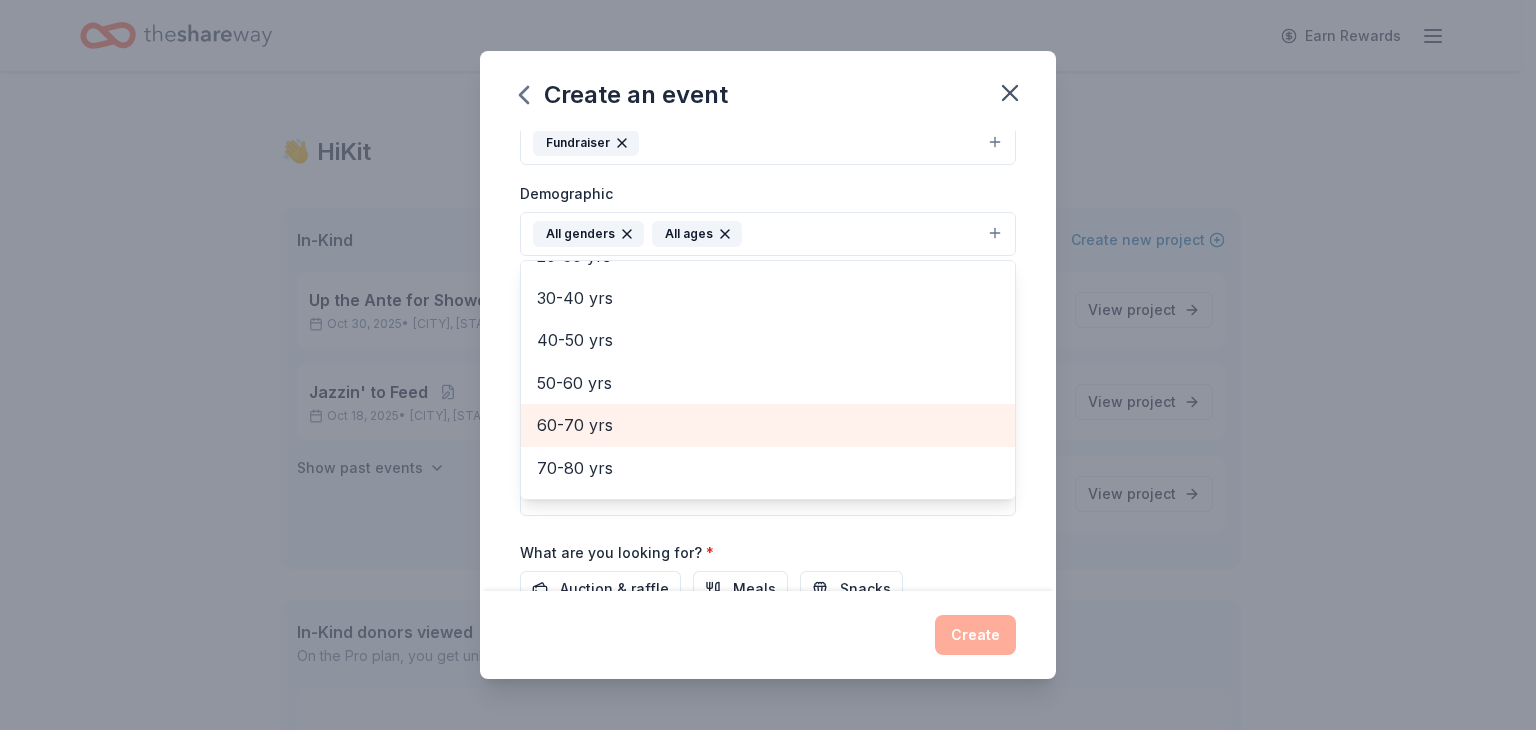 scroll, scrollTop: 236, scrollLeft: 0, axis: vertical 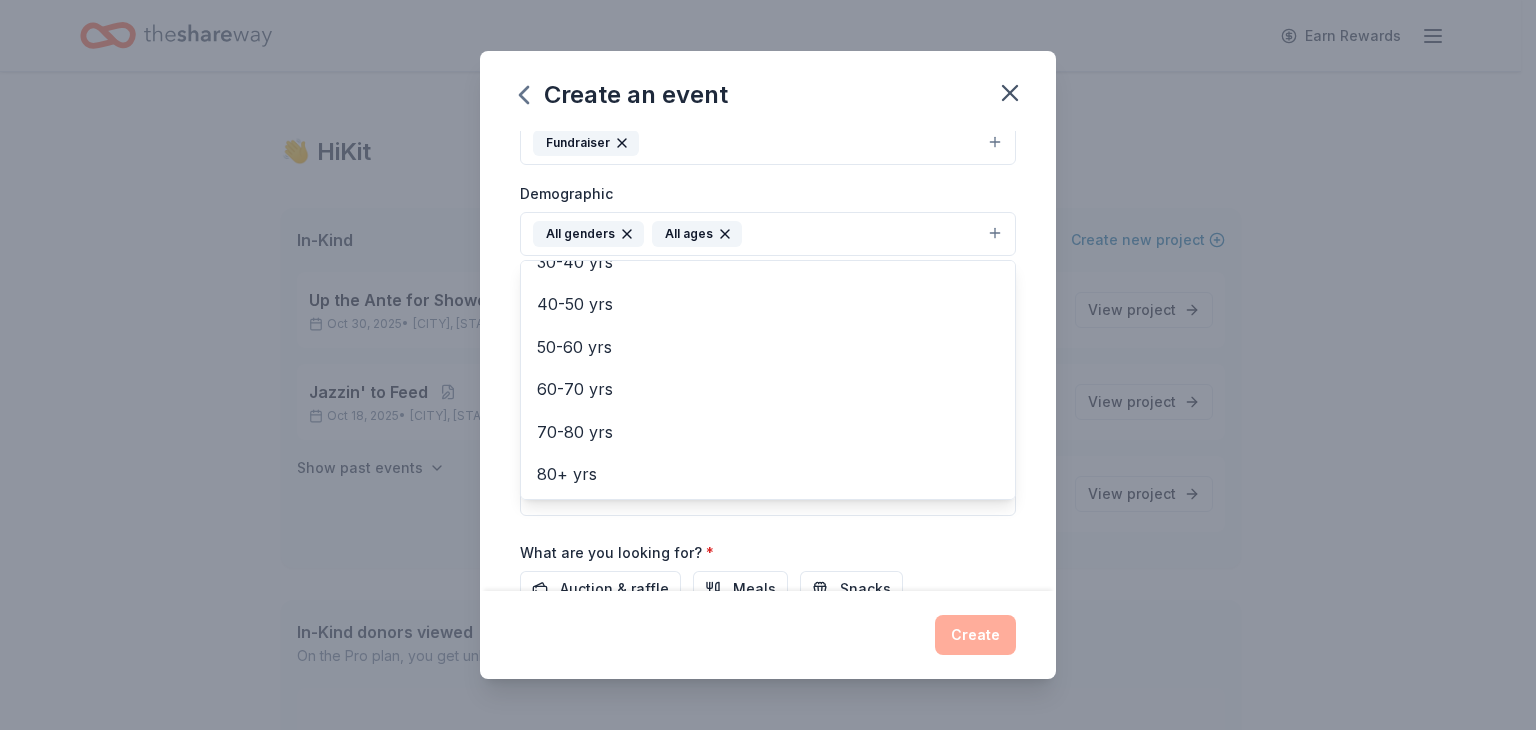 click on "Event name * Swinging fore Support 22 /100 Event website https://givebutter.com/swingingforsupport25 Attendance * 150 Date * Pick a date ZIP code * [POSTAL_CODE] Event type * Fundraiser Demographic All genders All ages Mostly men Mostly women 0-10 yrs 10-20 yrs 20-30 yrs 30-40 yrs 40-50 yrs 50-60 yrs 60-70 yrs 70-80 yrs 80+ yrs We use this information to help brands find events with their target demographic to sponsor their products. Mailing address Apt/unit Description What are you looking for? * Auction & raffle Meals Snacks Desserts Alcohol Beverages Send me reminders Email me reminders of donor application deadlines Recurring event" at bounding box center (768, 361) 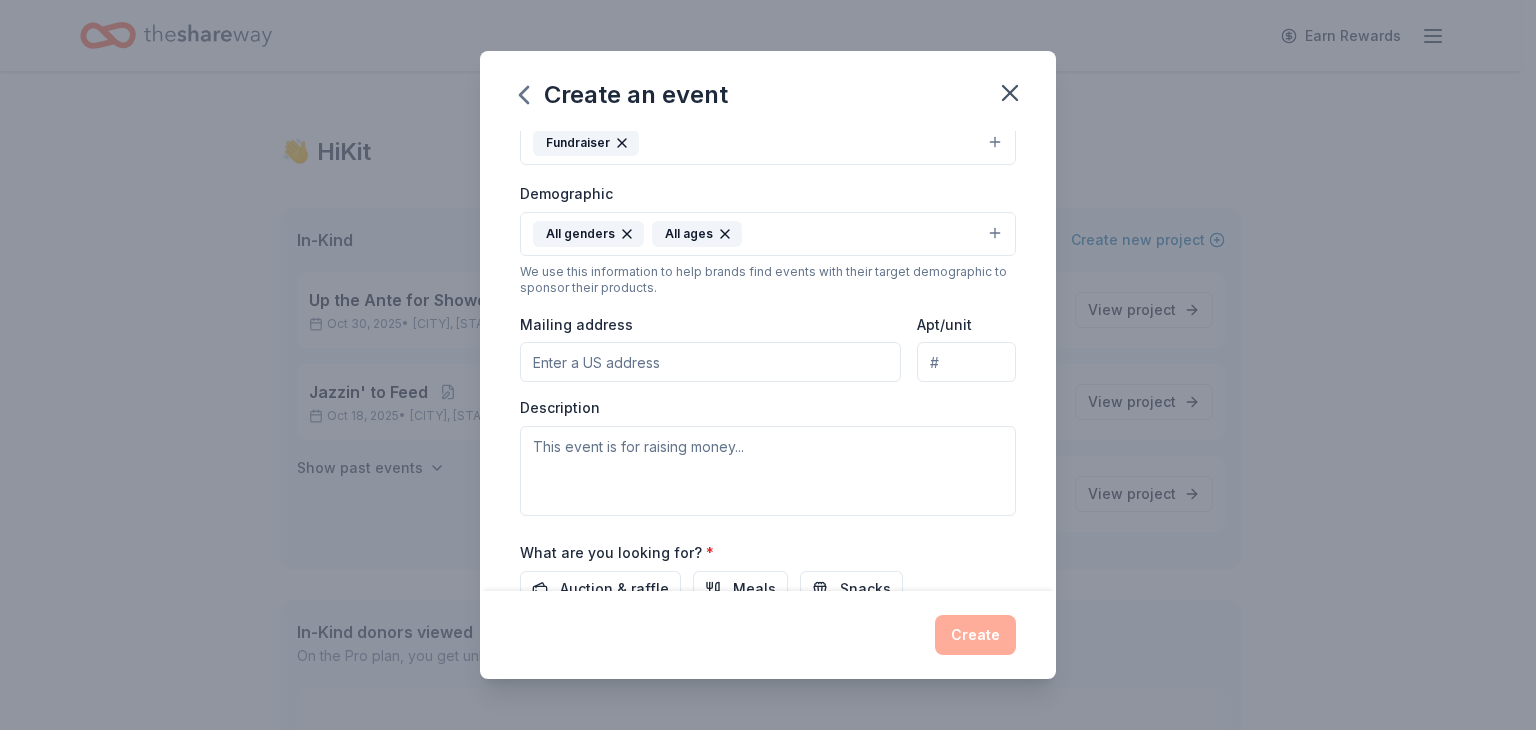click on "Mailing address" at bounding box center [710, 362] 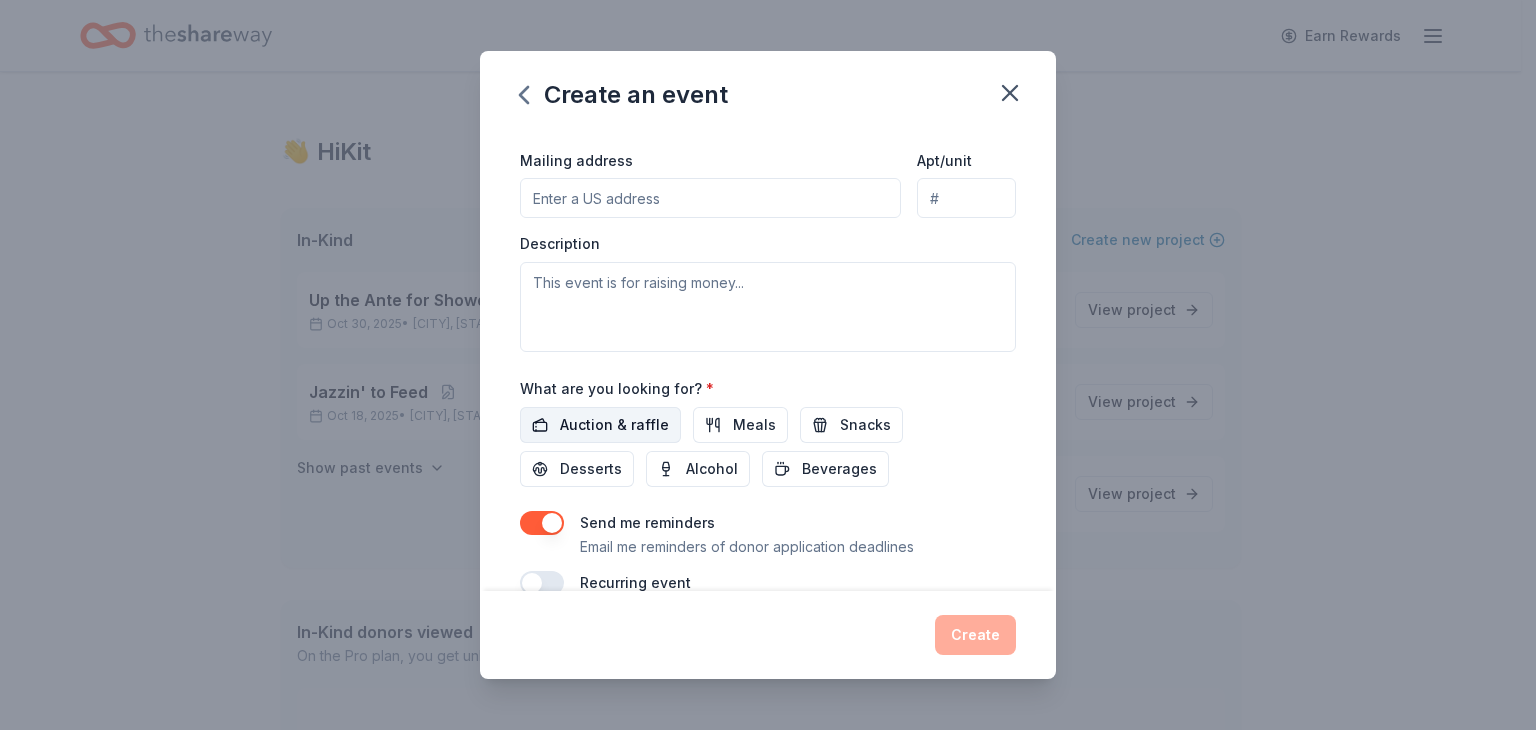 scroll, scrollTop: 499, scrollLeft: 0, axis: vertical 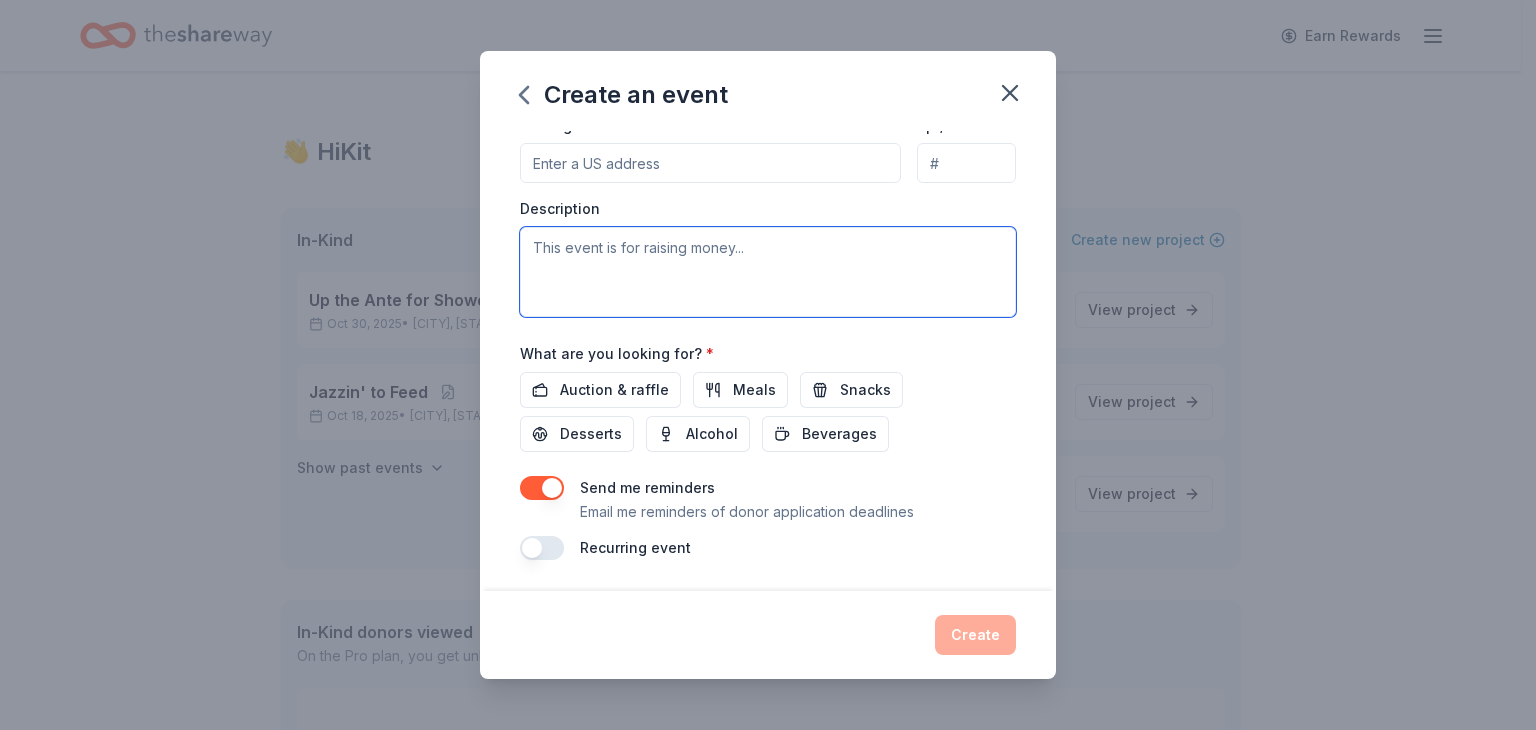 click at bounding box center (768, 272) 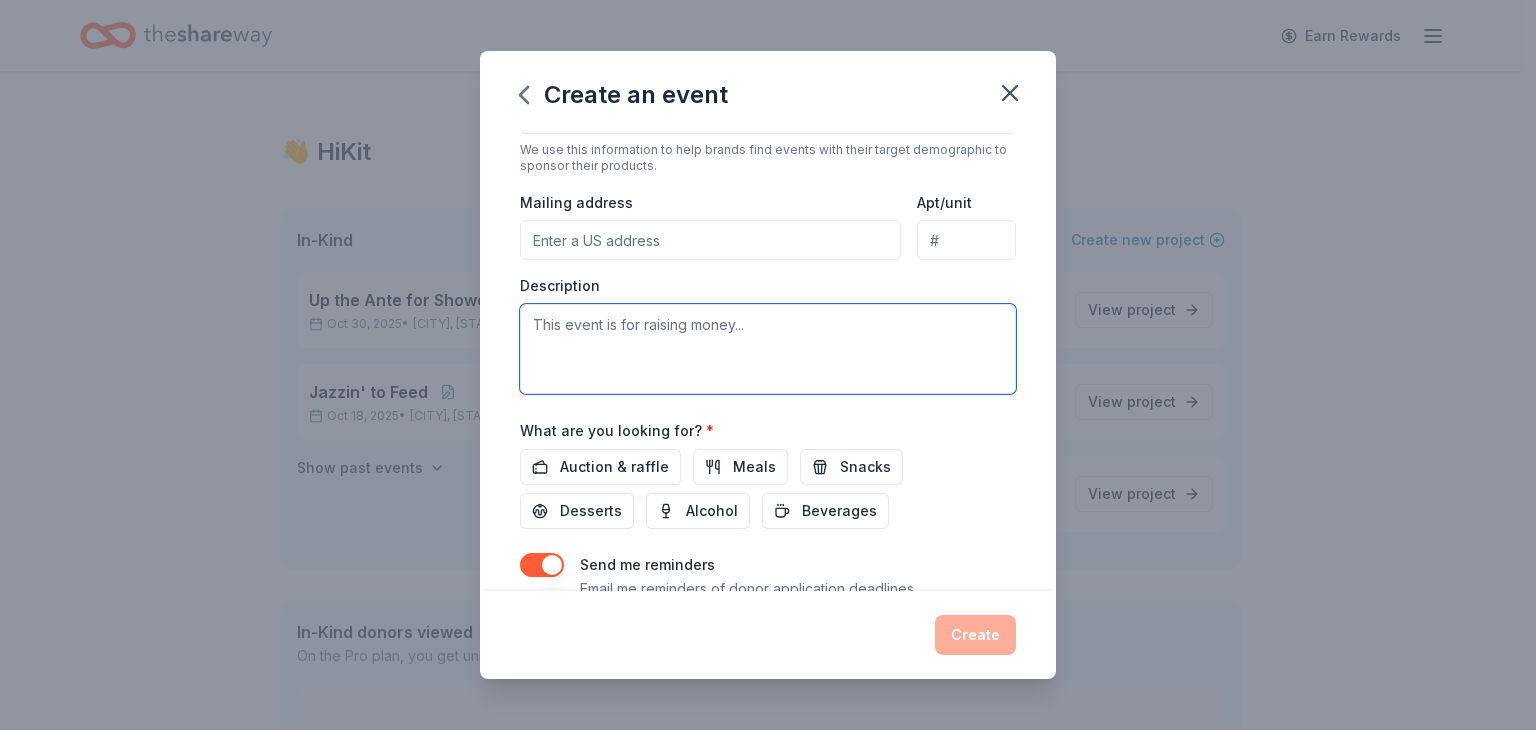 scroll, scrollTop: 299, scrollLeft: 0, axis: vertical 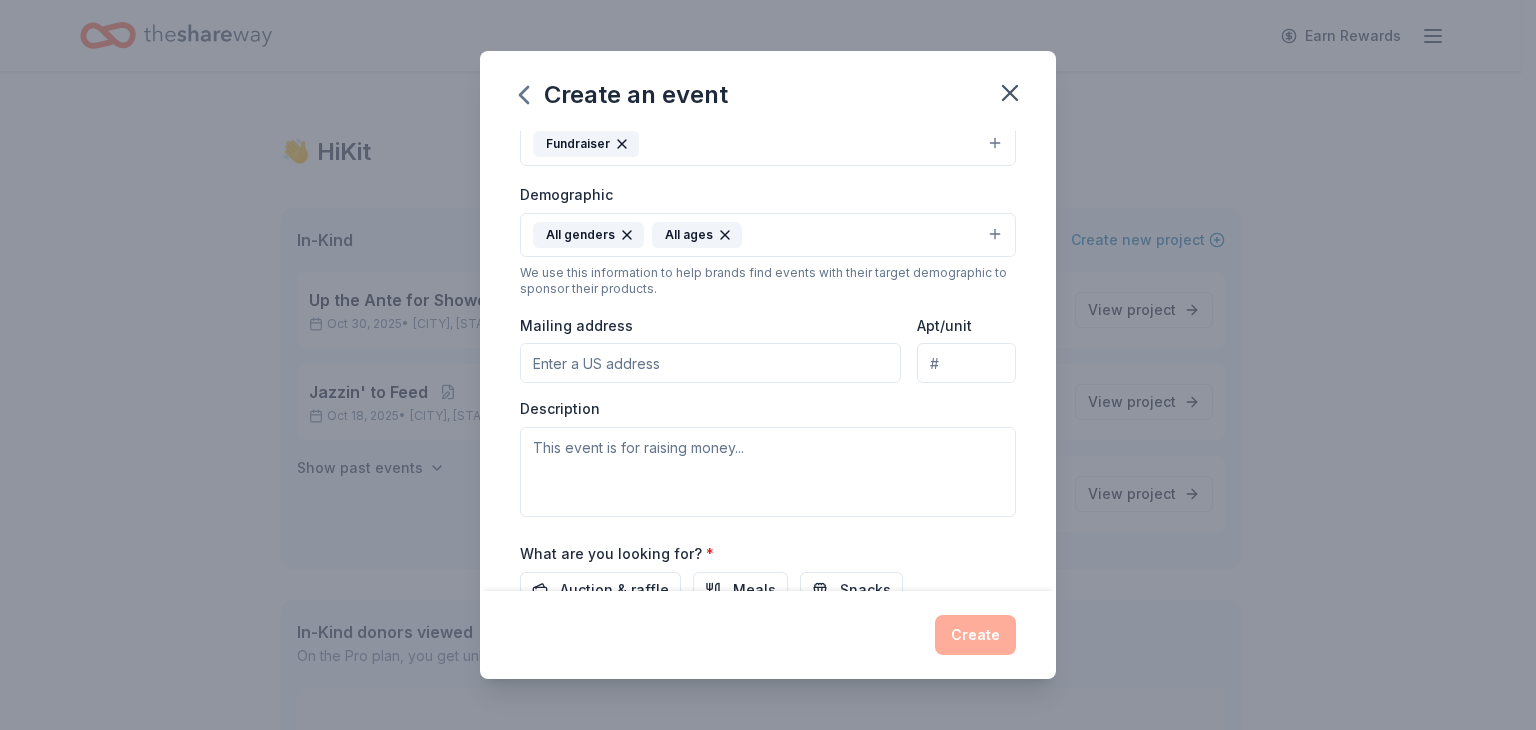 click on "Mailing address" at bounding box center [710, 363] 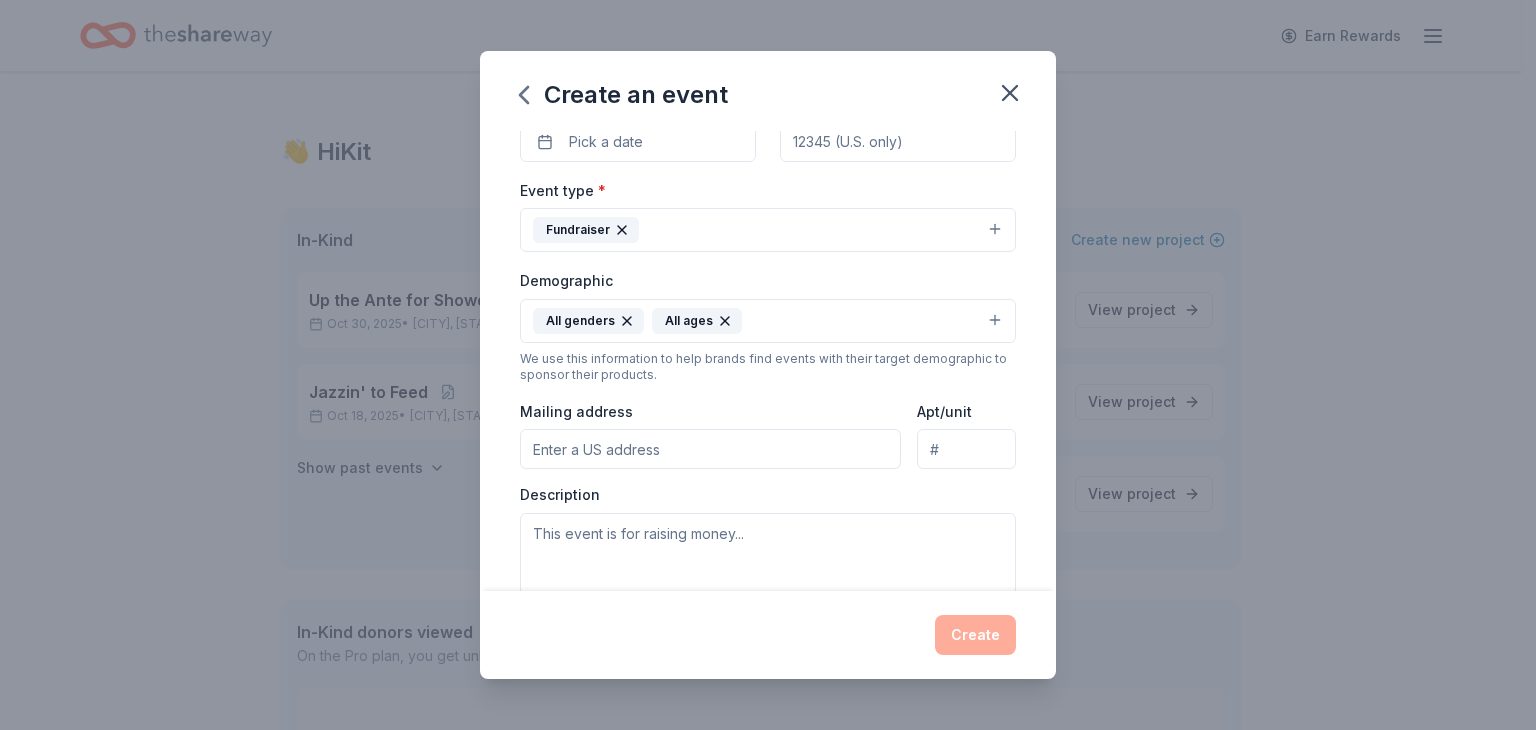 scroll, scrollTop: 0, scrollLeft: 0, axis: both 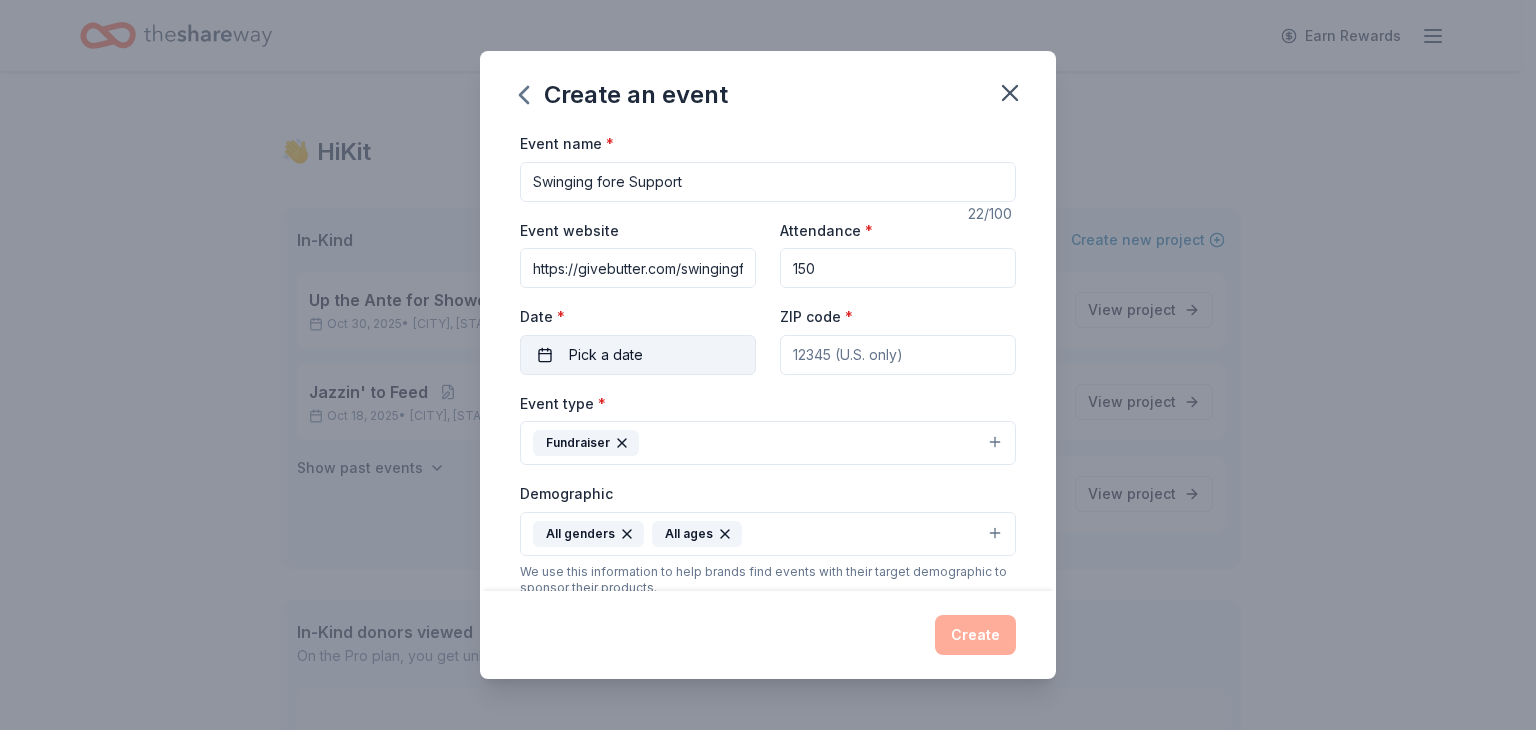 click on "Pick a date" at bounding box center (606, 355) 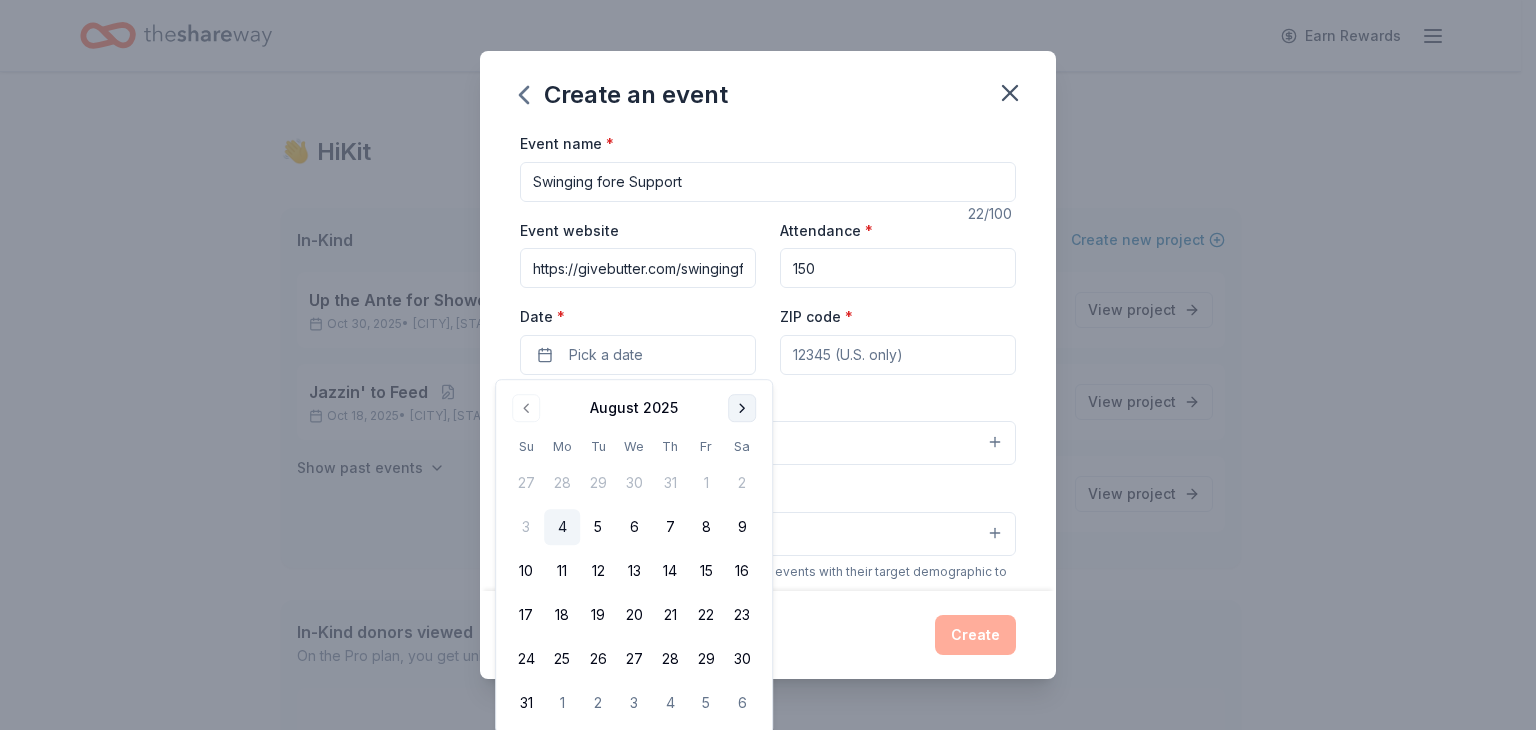 click at bounding box center (742, 408) 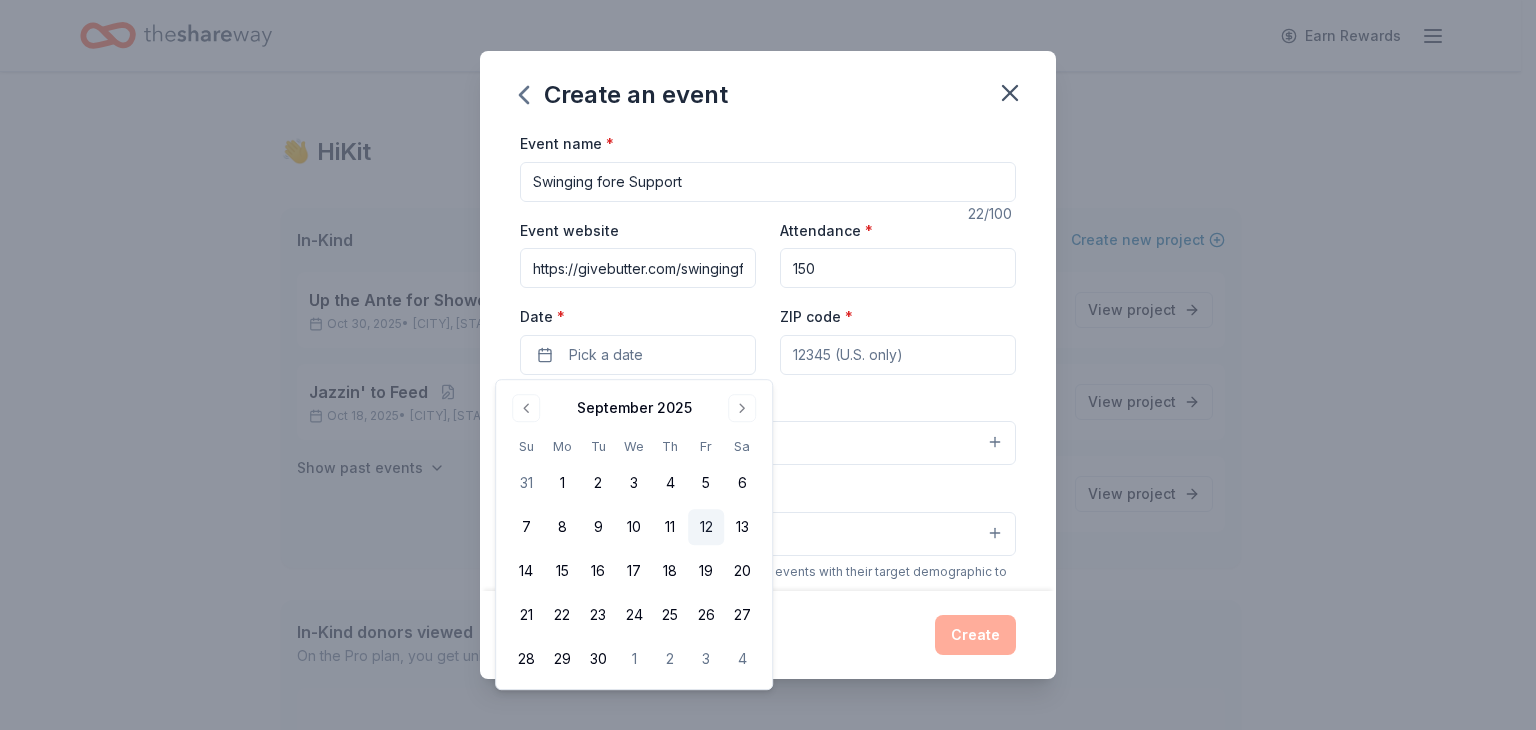 click on "12" at bounding box center [706, 527] 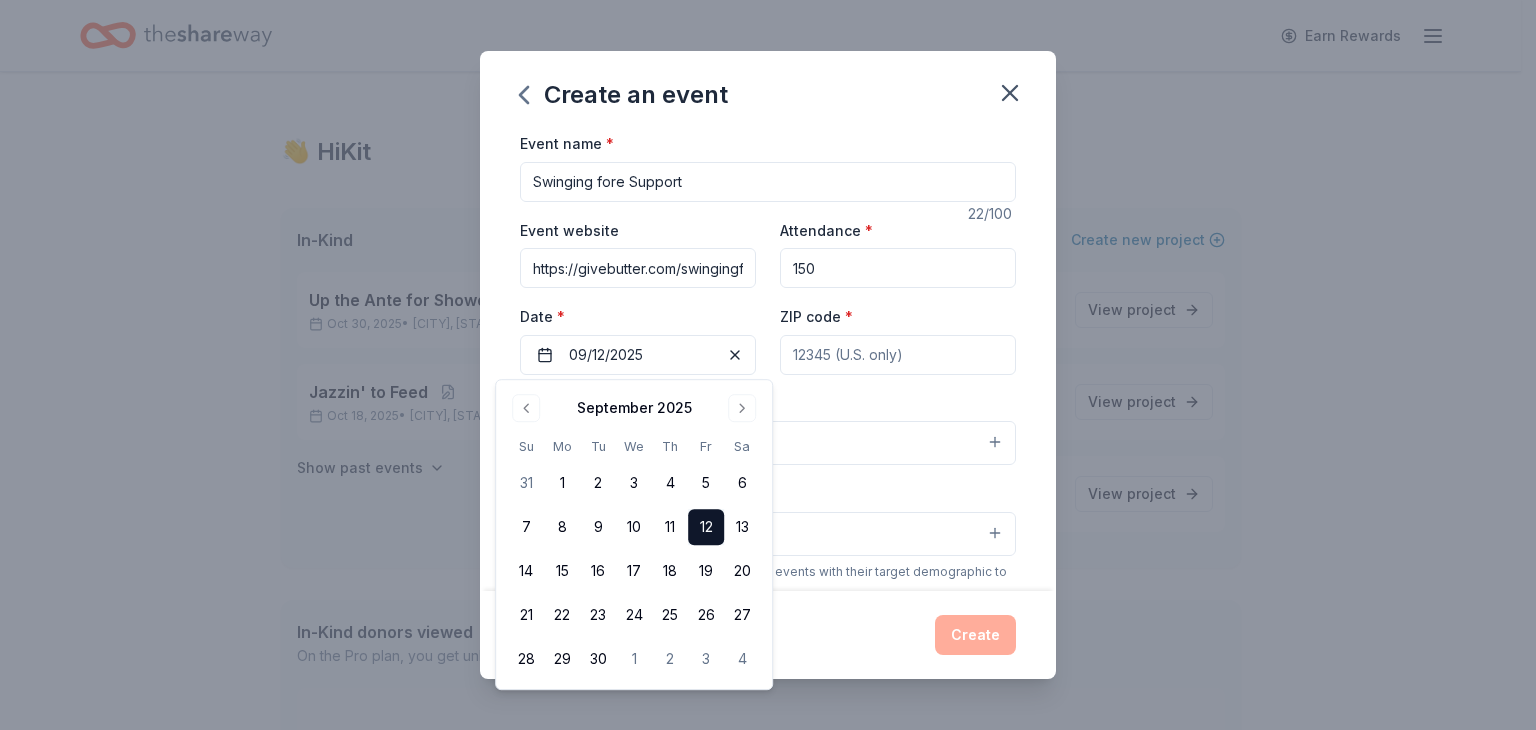 click on "ZIP code *" at bounding box center [898, 355] 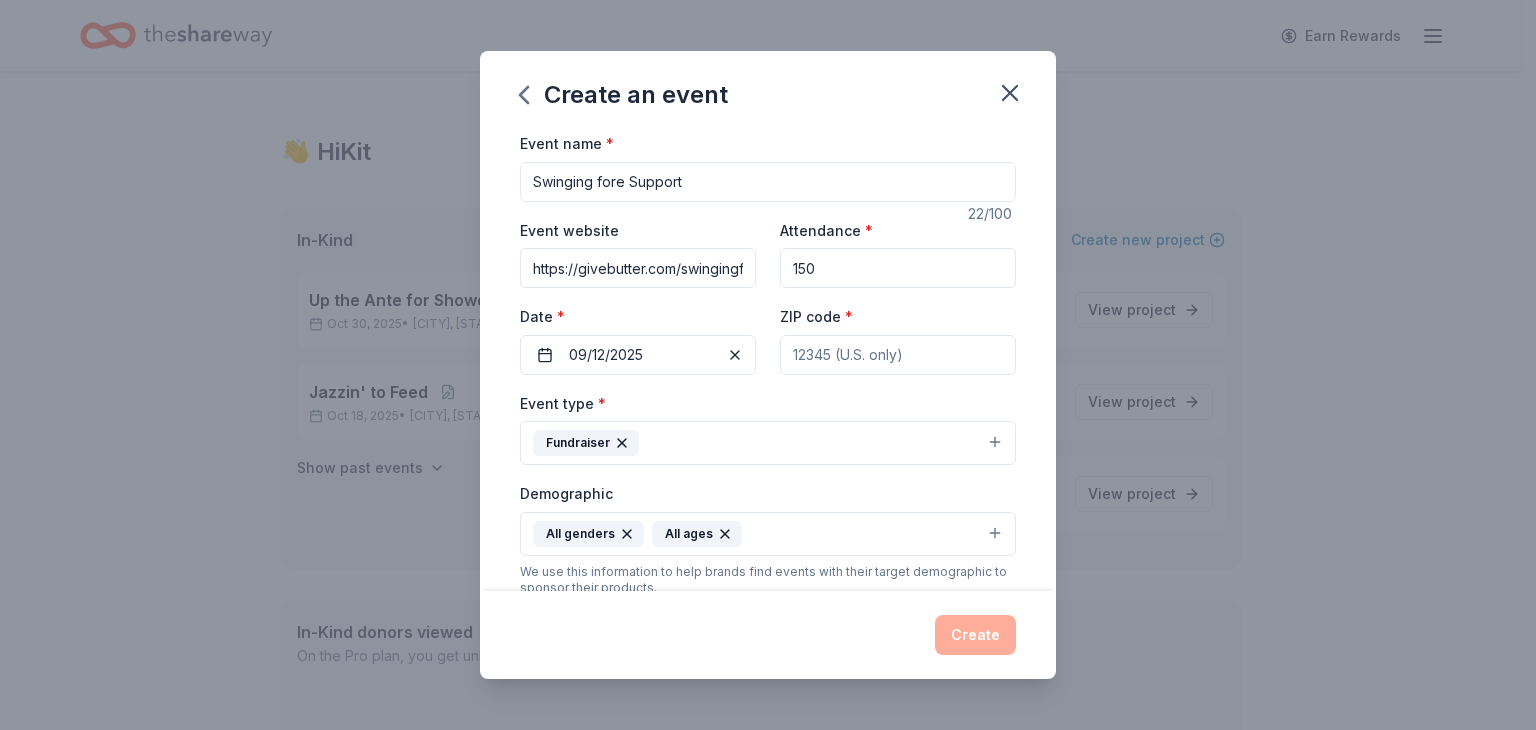 click on "ZIP code *" at bounding box center (898, 355) 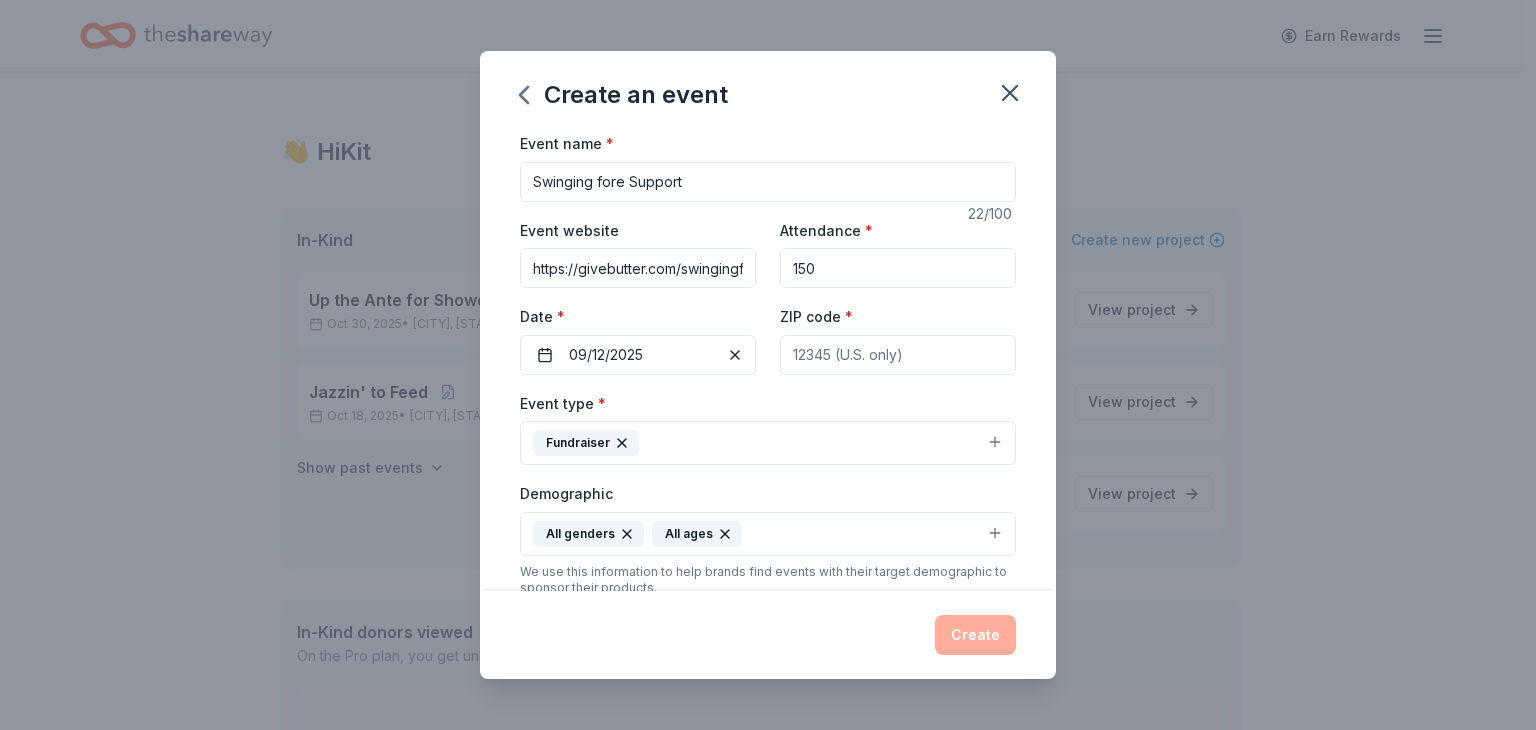 paste 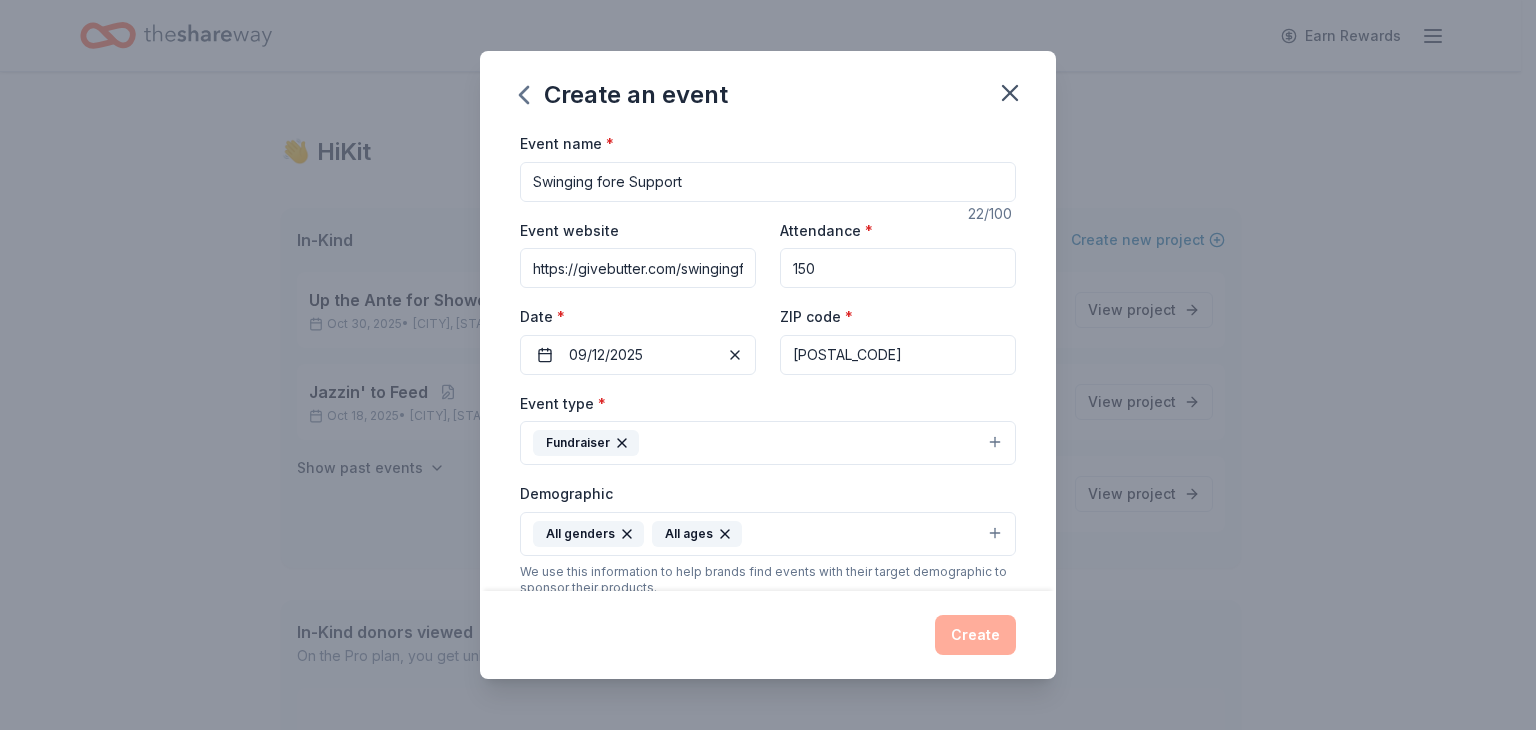 click on "[POSTAL_CODE]" at bounding box center [898, 355] 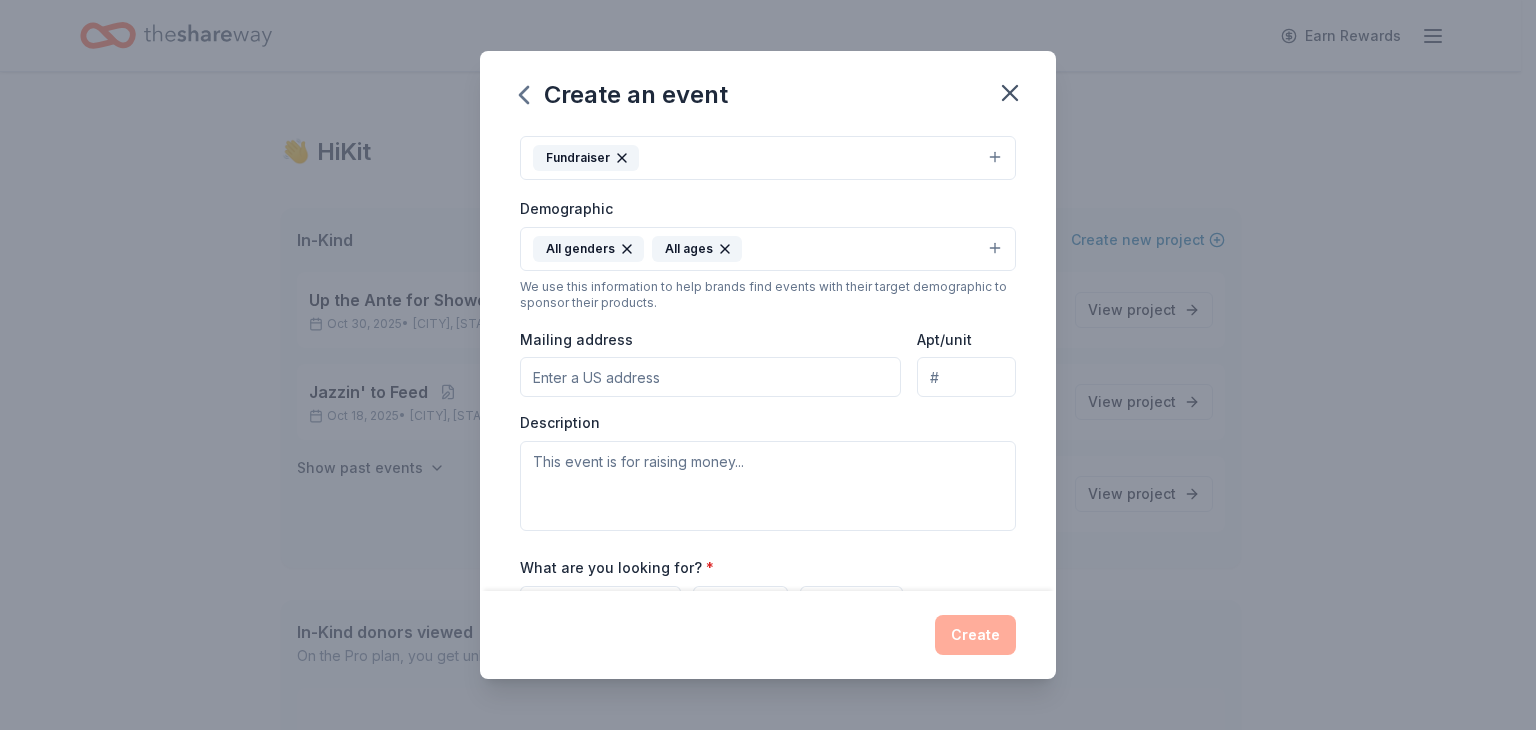 scroll, scrollTop: 300, scrollLeft: 0, axis: vertical 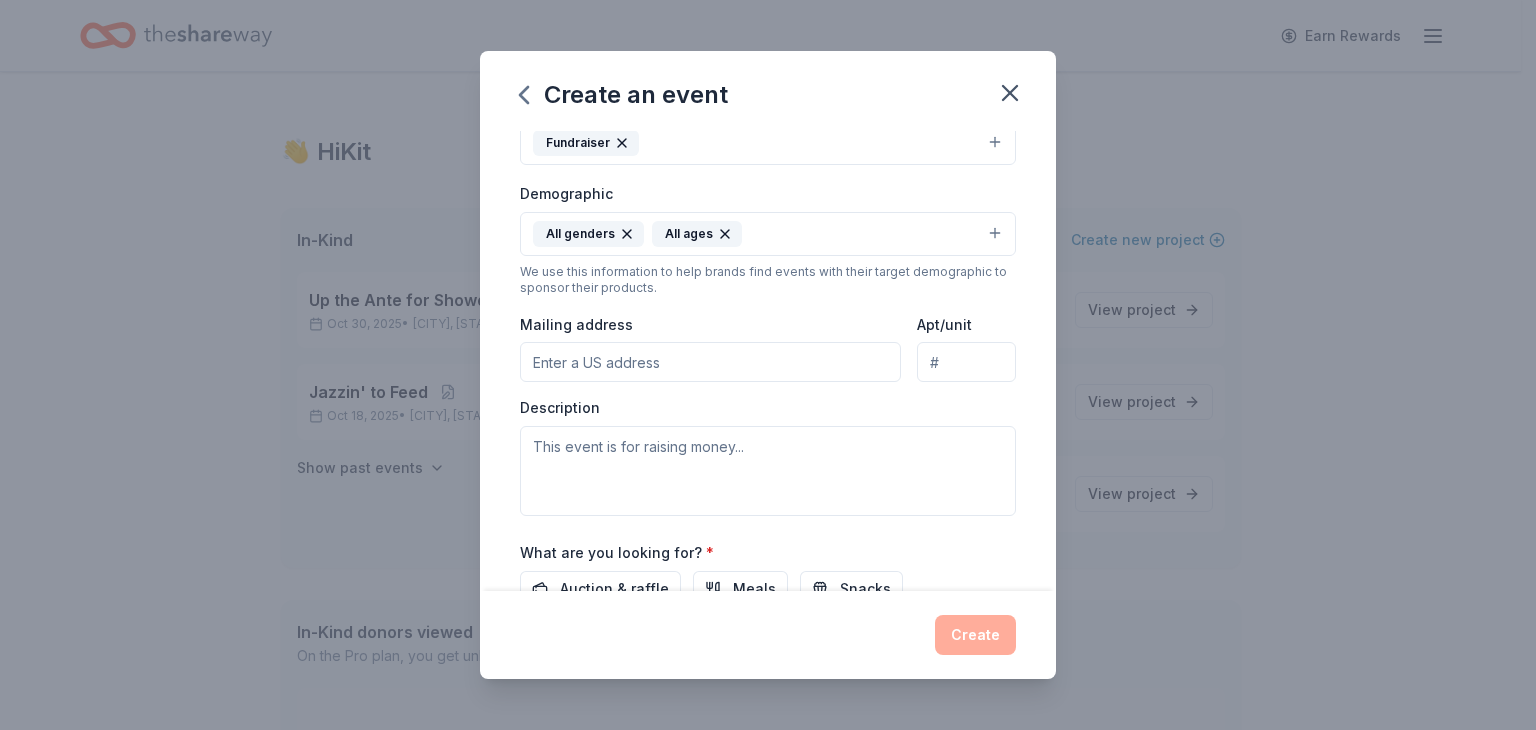 type on "[POSTAL_CODE]" 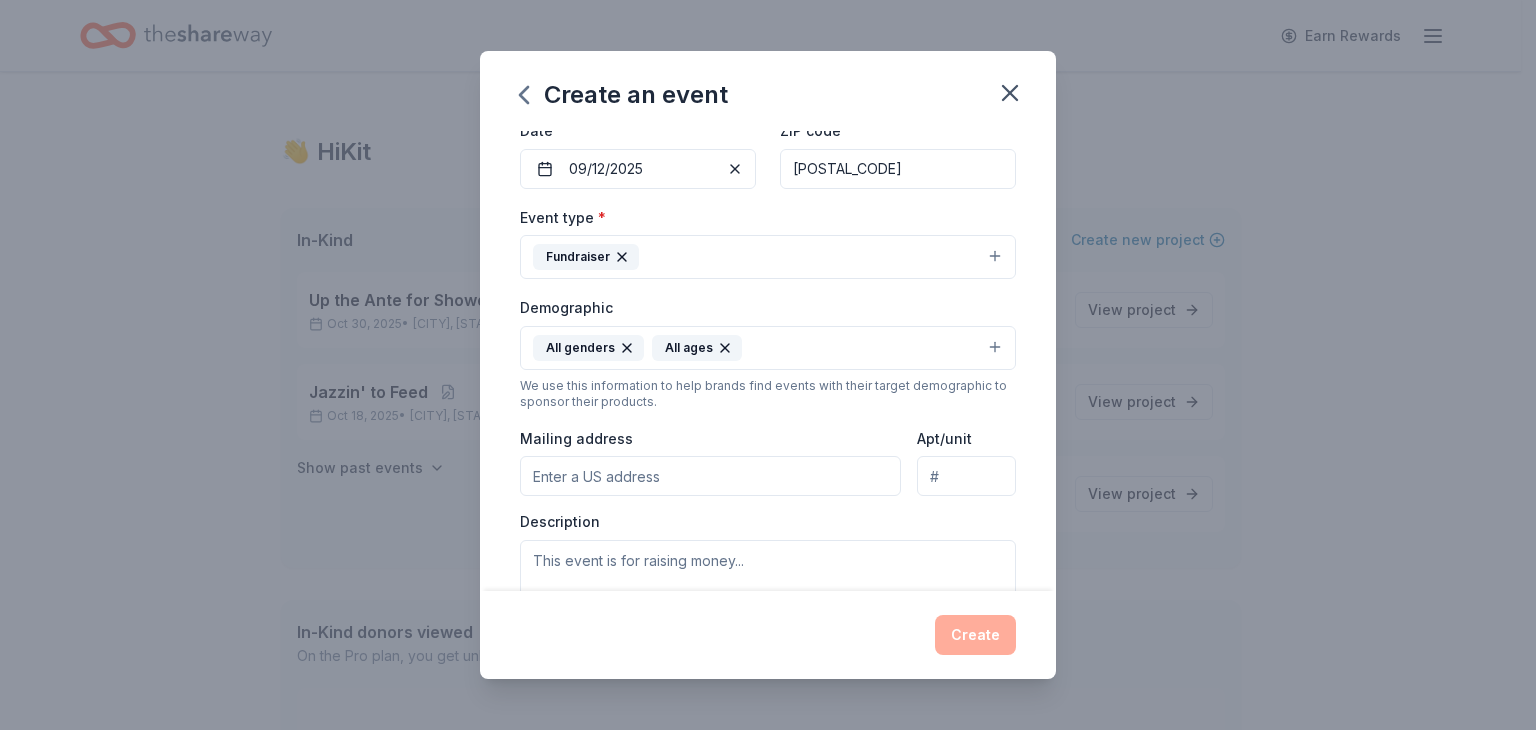 scroll, scrollTop: 100, scrollLeft: 0, axis: vertical 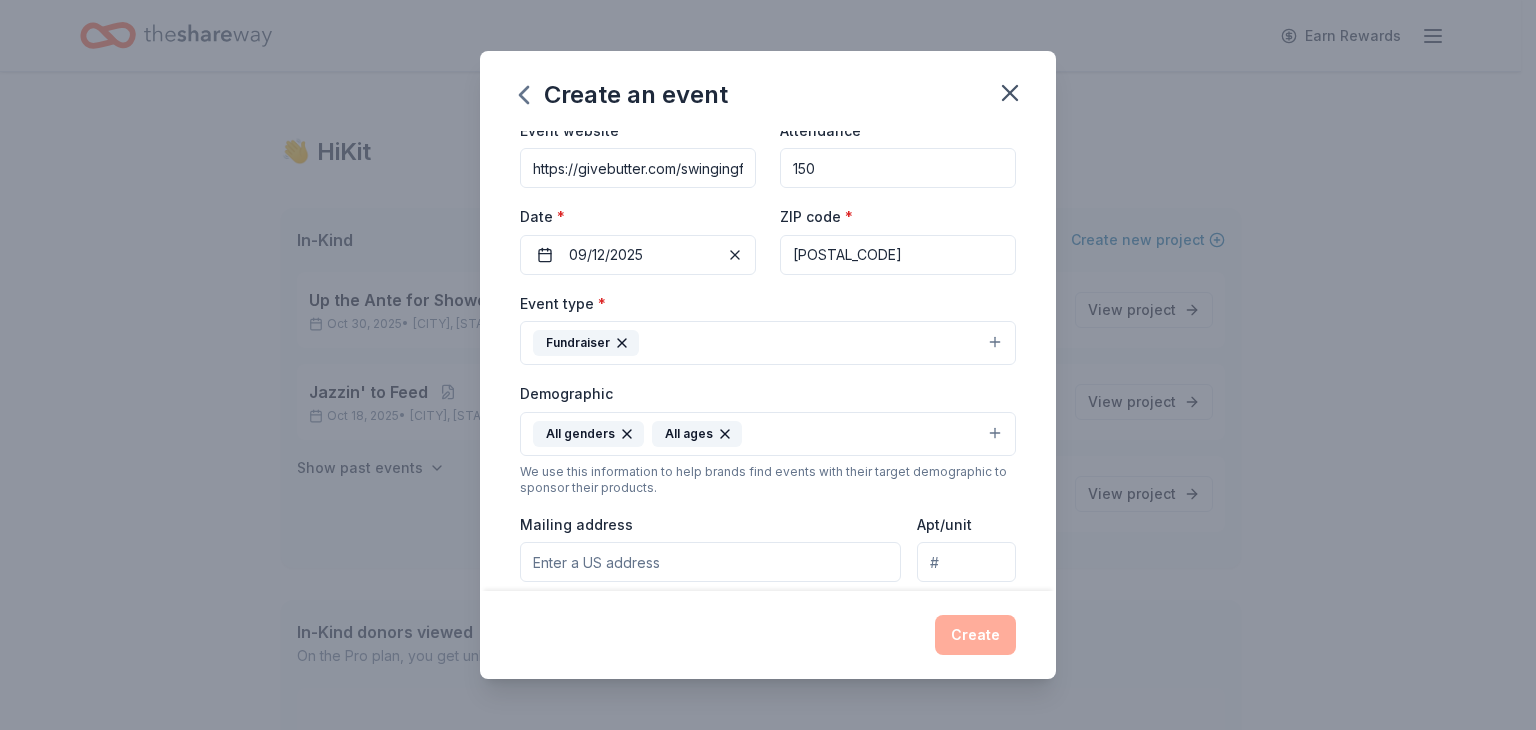 click on "[POSTAL_CODE]" at bounding box center [898, 255] 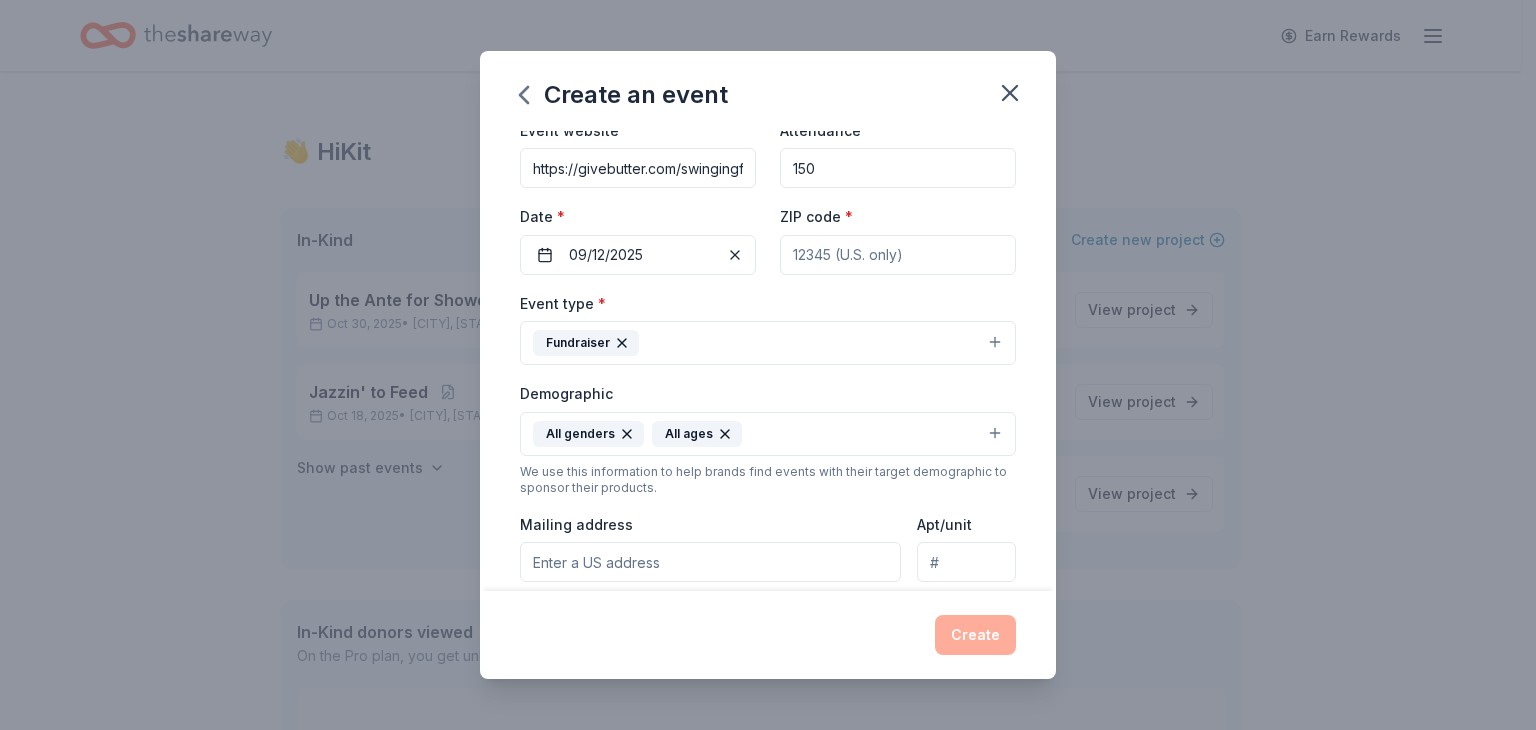 type 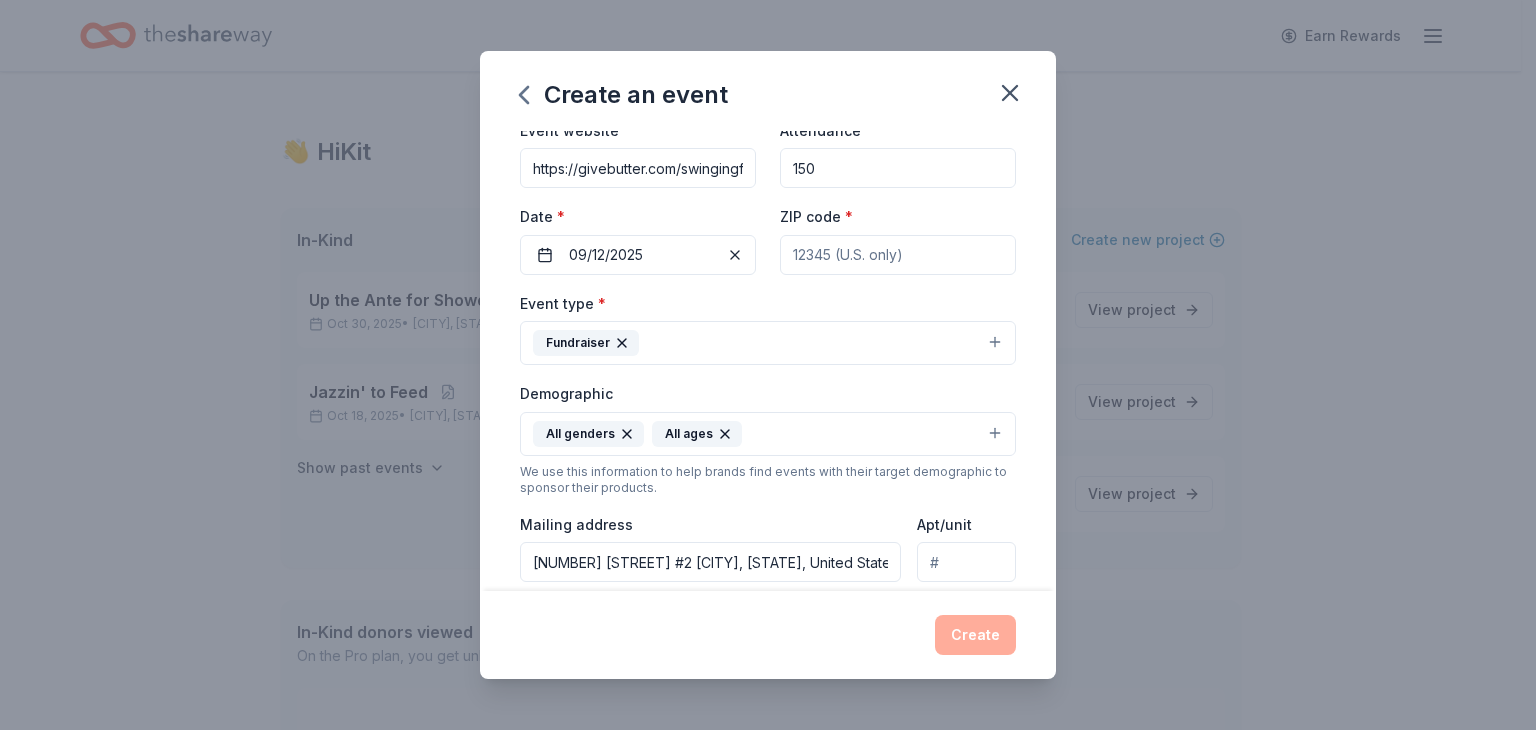 scroll, scrollTop: 0, scrollLeft: 110, axis: horizontal 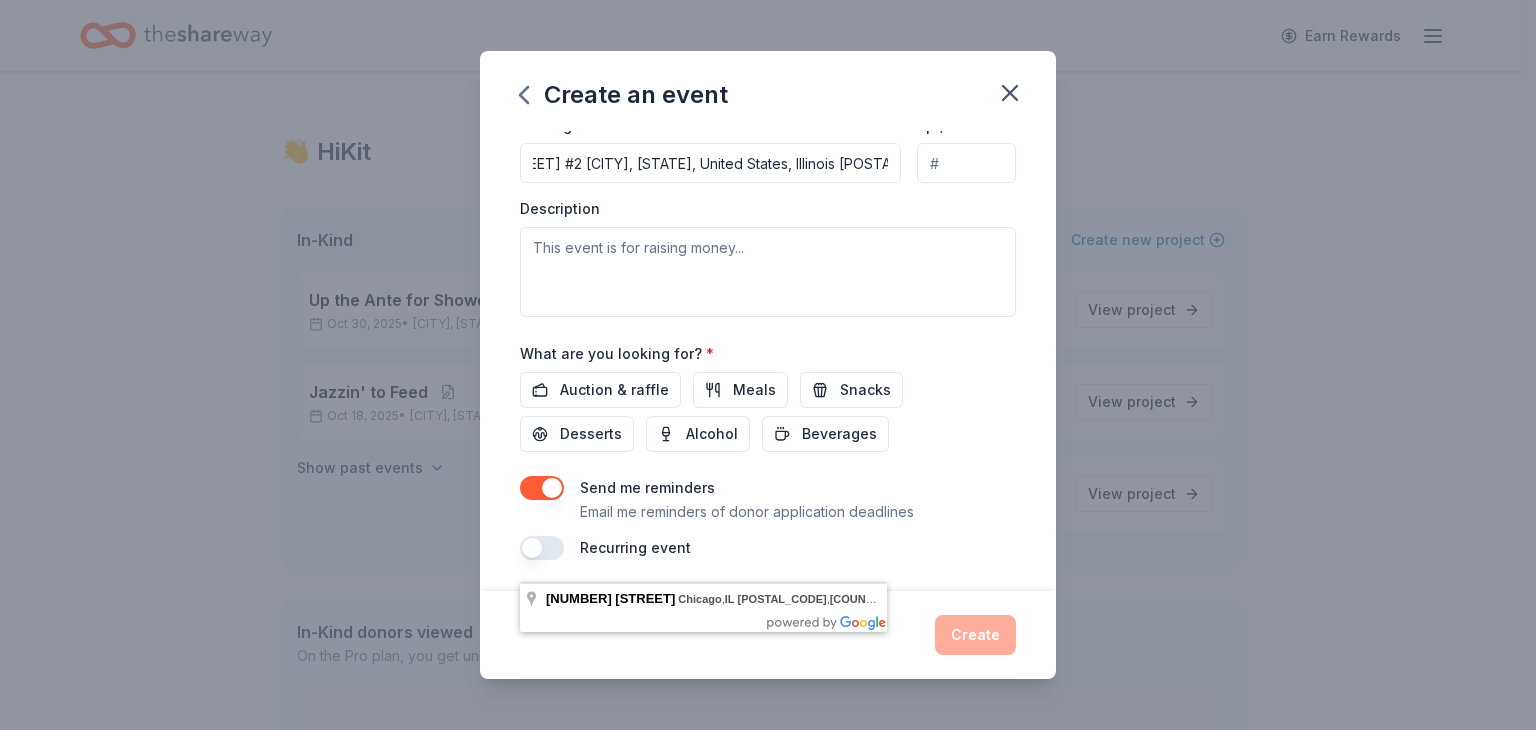 type on "[NUMBER] [STREET] #2 [CITY], [STATE], United States, Illinois [POSTAL_CODE]" 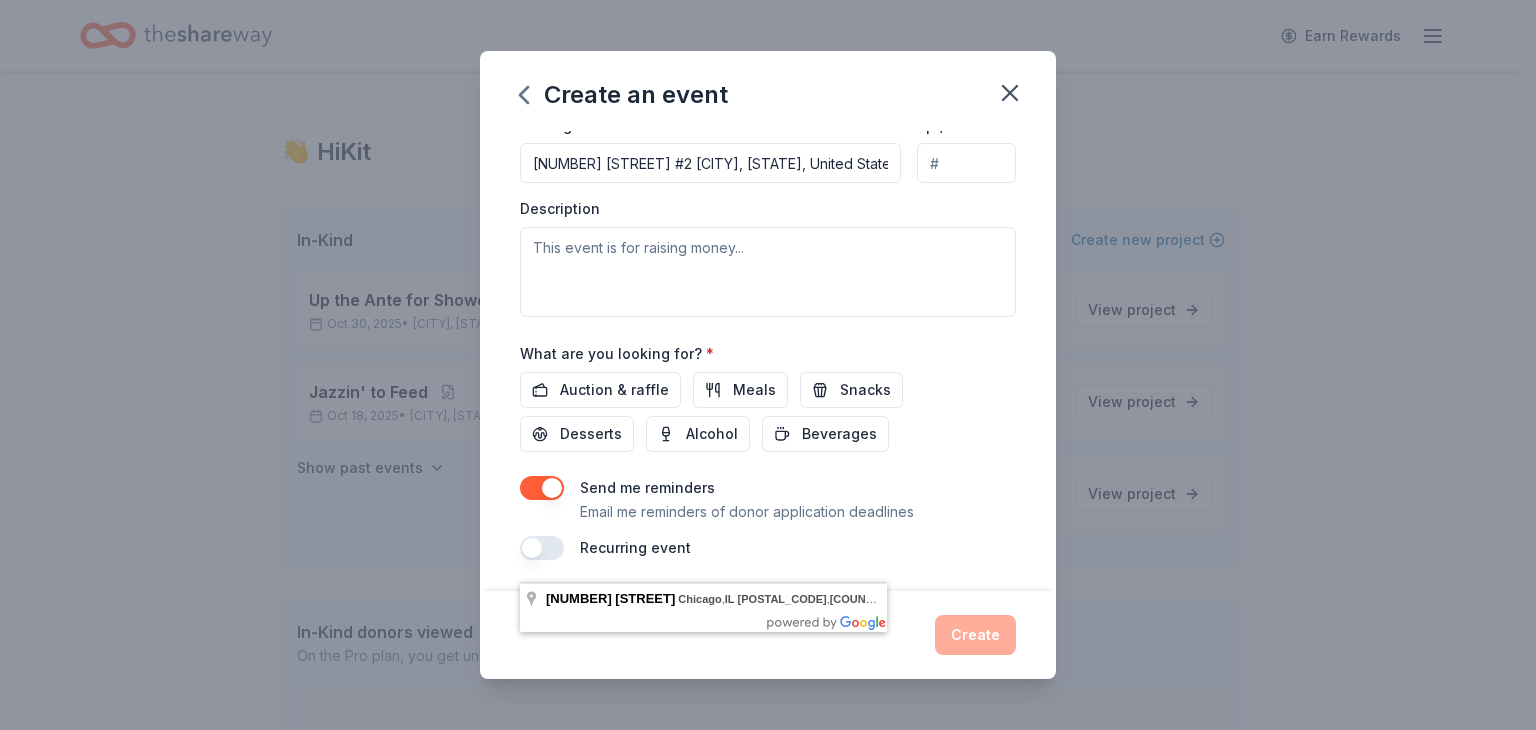 click on "Apt/unit" at bounding box center [966, 163] 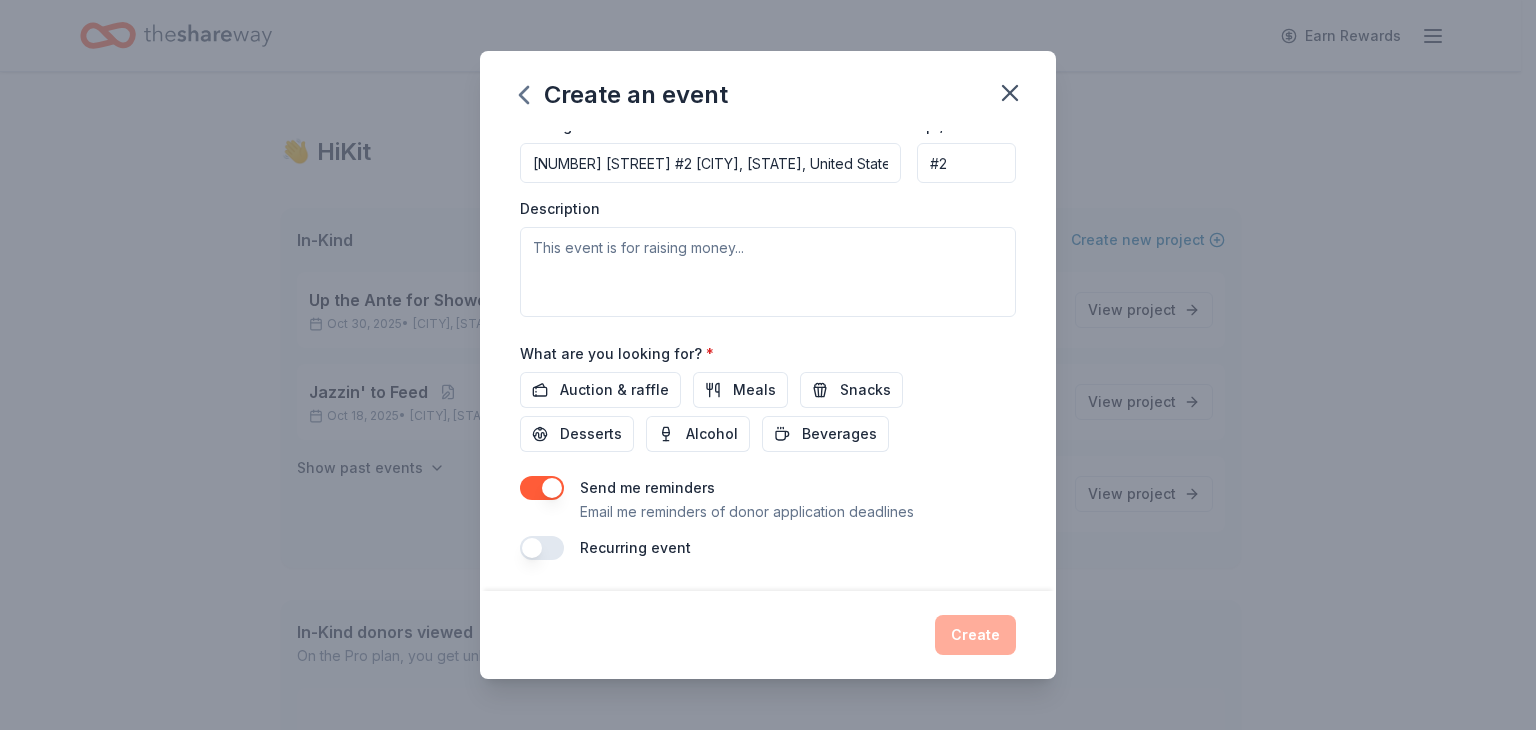 type on "#2" 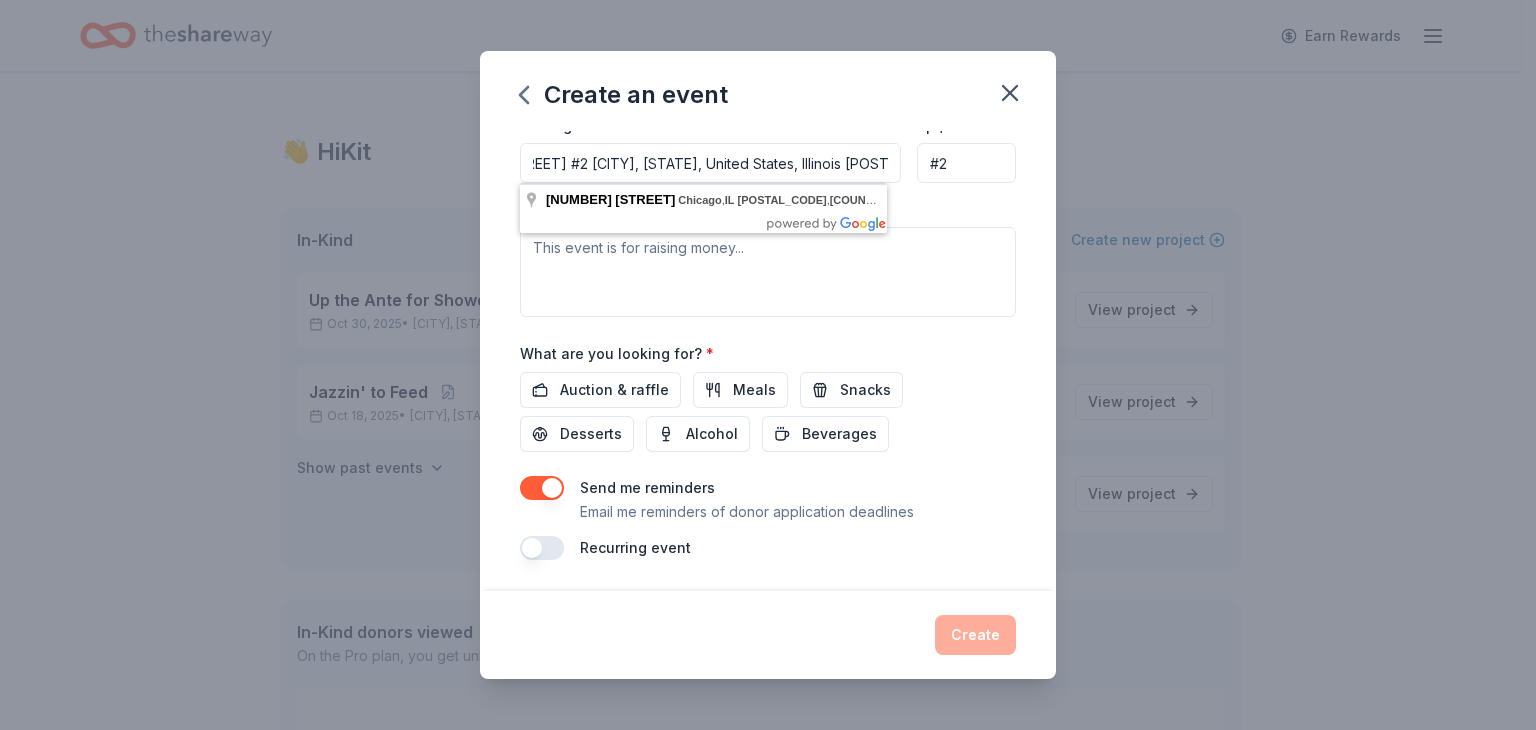 scroll, scrollTop: 0, scrollLeft: 110, axis: horizontal 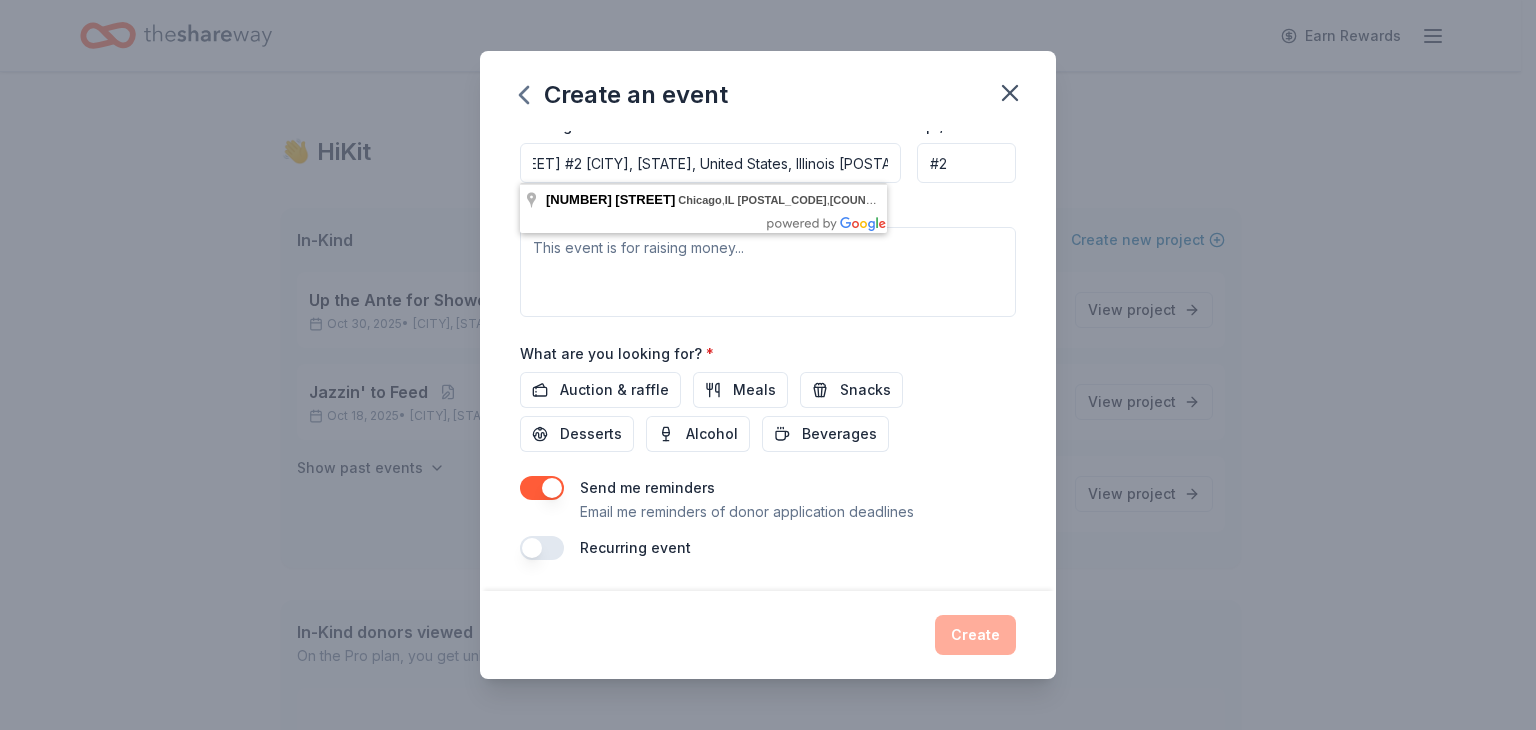 drag, startPoint x: 720, startPoint y: 165, endPoint x: 874, endPoint y: 165, distance: 154 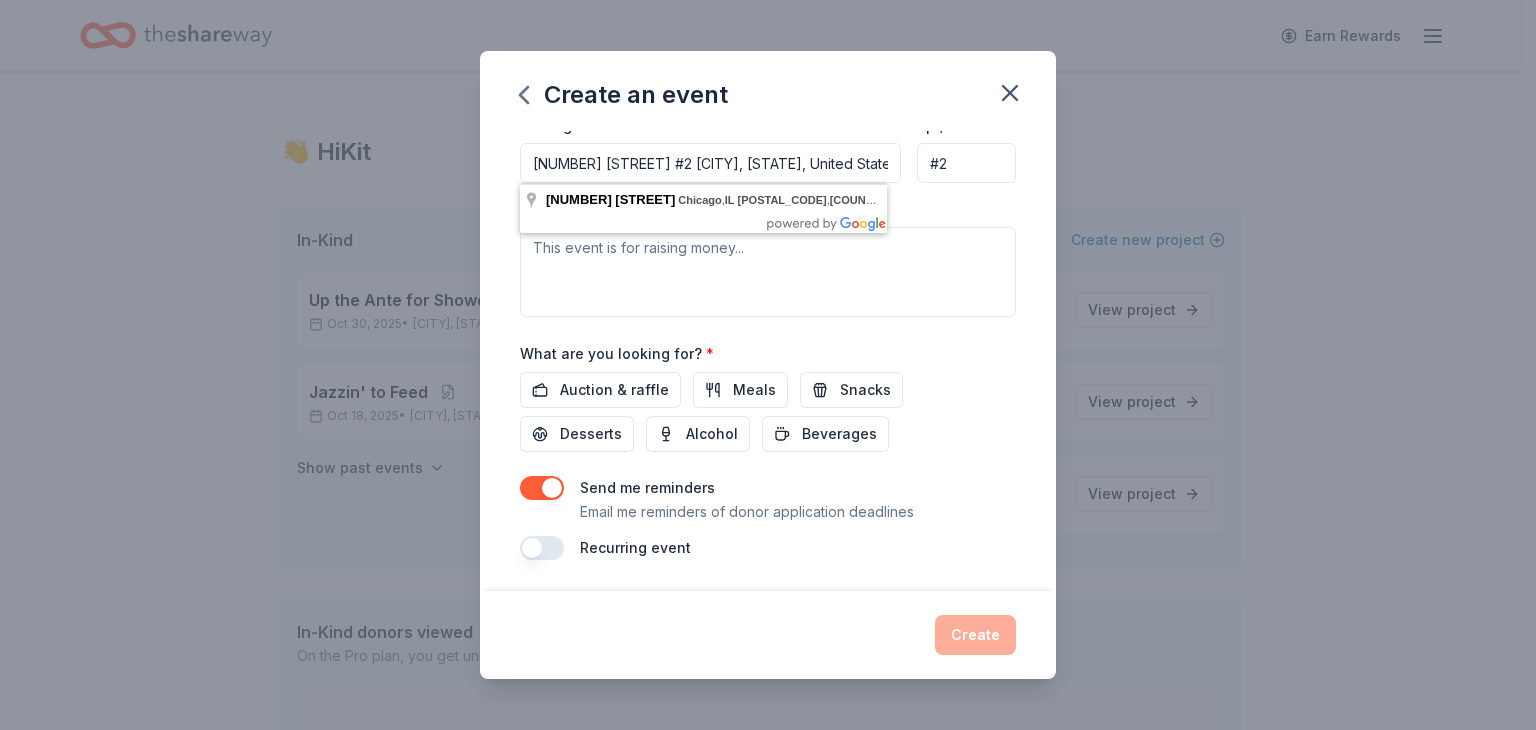 click on "Create an event Event name * Swinging fore Support 22 /100 Event website https://givebutter.com/swingingforsupport25 Attendance * 150 Date * 09/12/2025 ZIP code * [POSTAL_CODE] Event type * Fundraiser Demographic All genders All ages We use this information to help brands find events with their target demographic to sponsor their products. Mailing address [NUMBER] [STREET] #2 [CITY], [STATE], United States, Illinois [POSTAL_CODE] Apt/unit #2 Description What are you looking for? * Auction & raffle Meals Snacks Desserts Alcohol Beverages Send me reminders Email me reminders of donor application deadlines Recurring event" at bounding box center (768, 361) 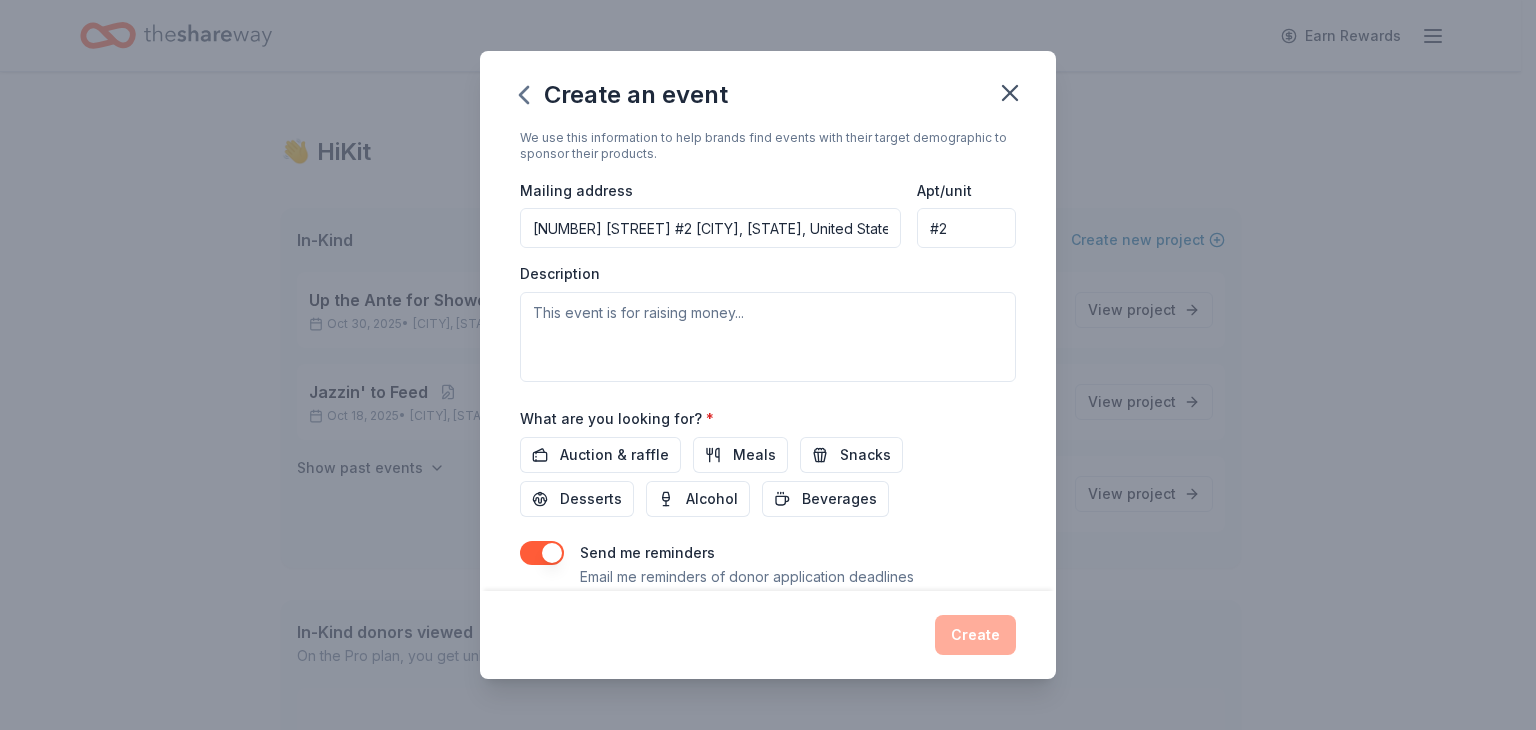 scroll, scrollTop: 399, scrollLeft: 0, axis: vertical 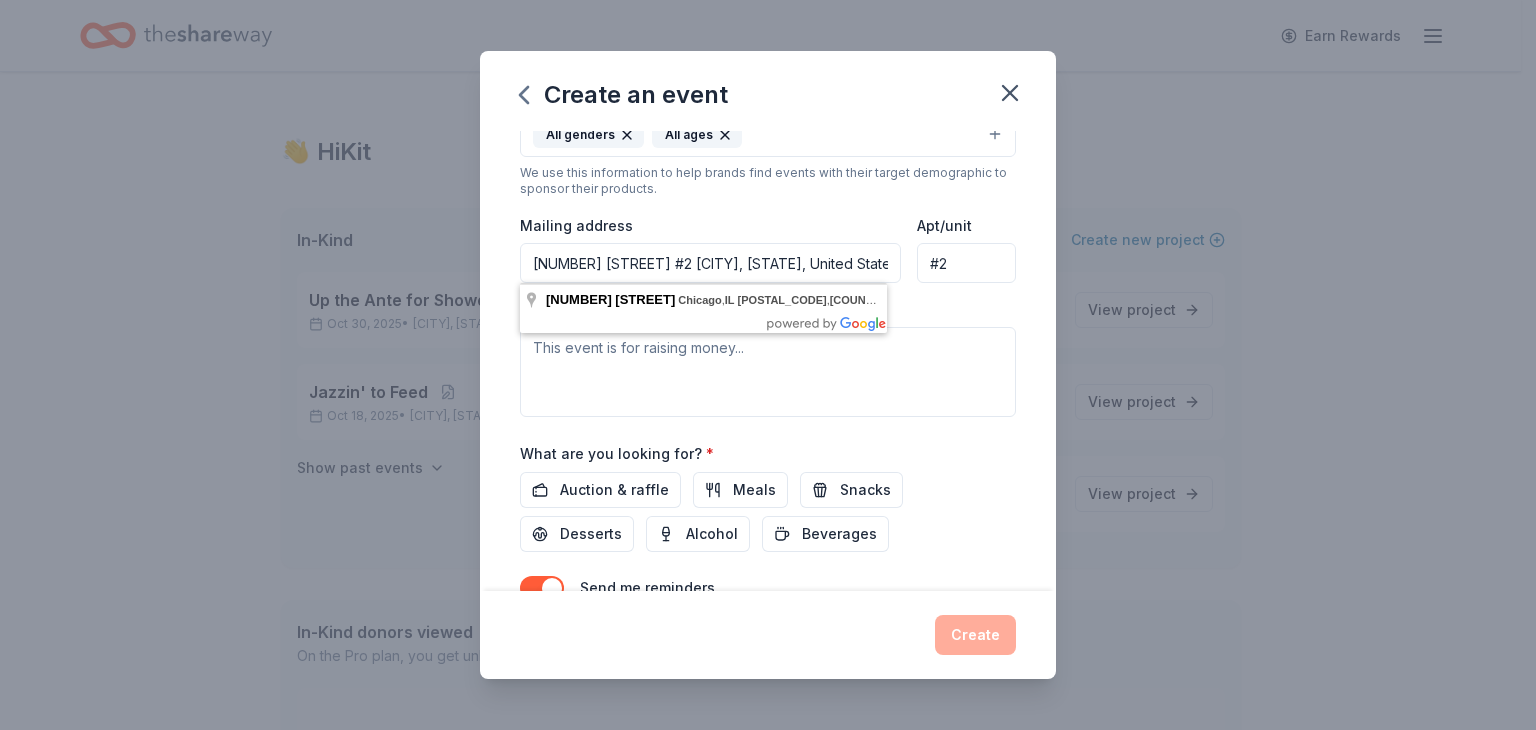 drag, startPoint x: 720, startPoint y: 265, endPoint x: 695, endPoint y: 265, distance: 25 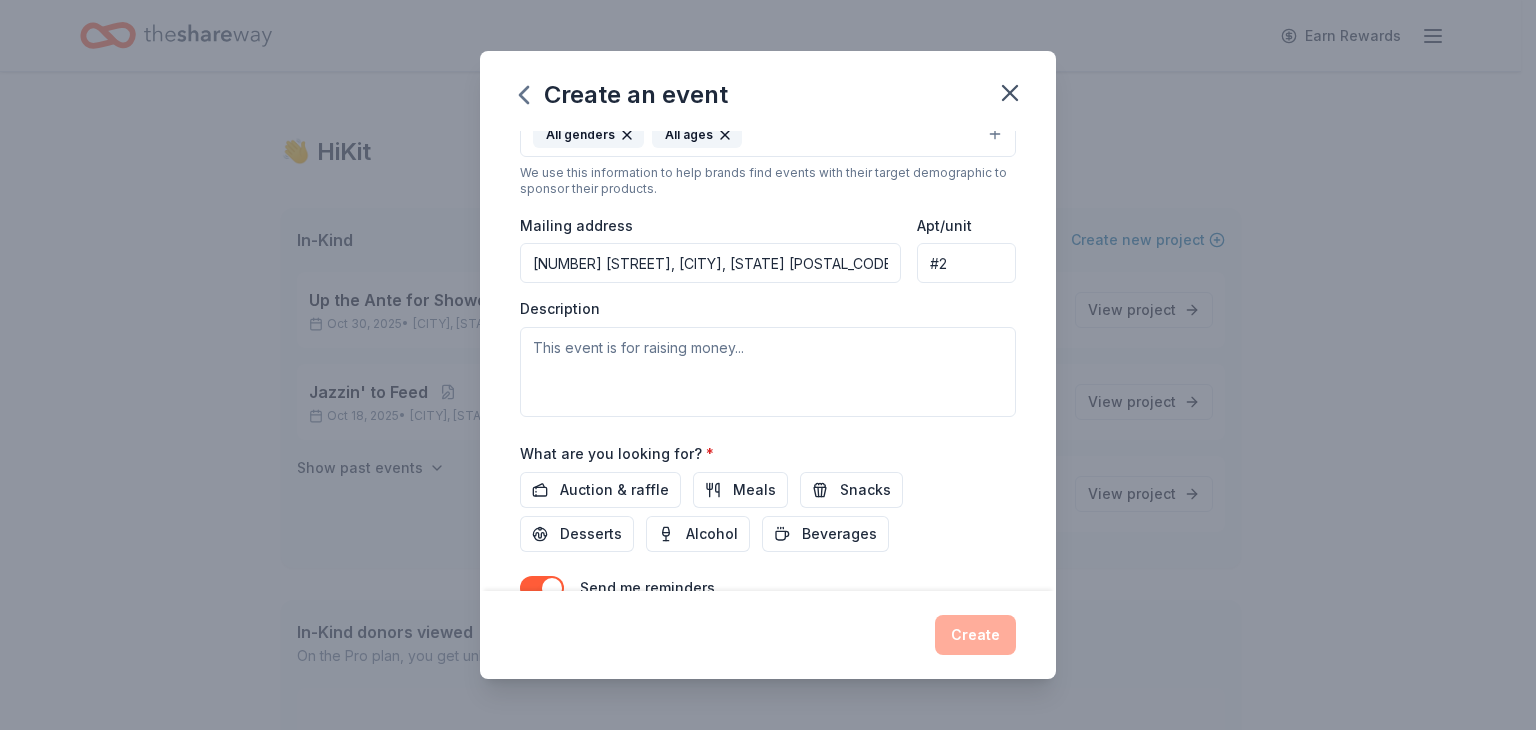 type on "[NUMBER] [STREET], [CITY], [STATE], United States, [POSTAL_CODE]" 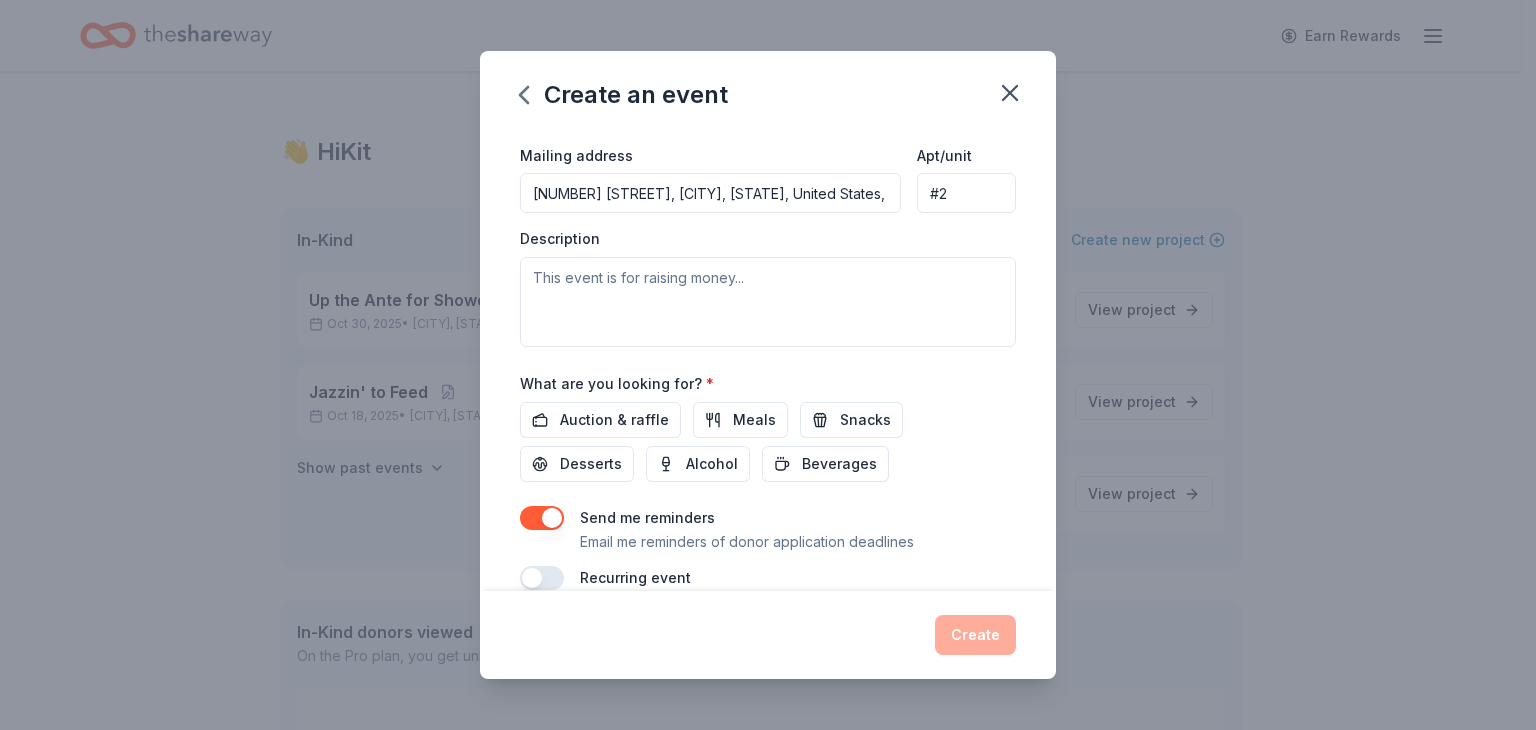 scroll, scrollTop: 499, scrollLeft: 0, axis: vertical 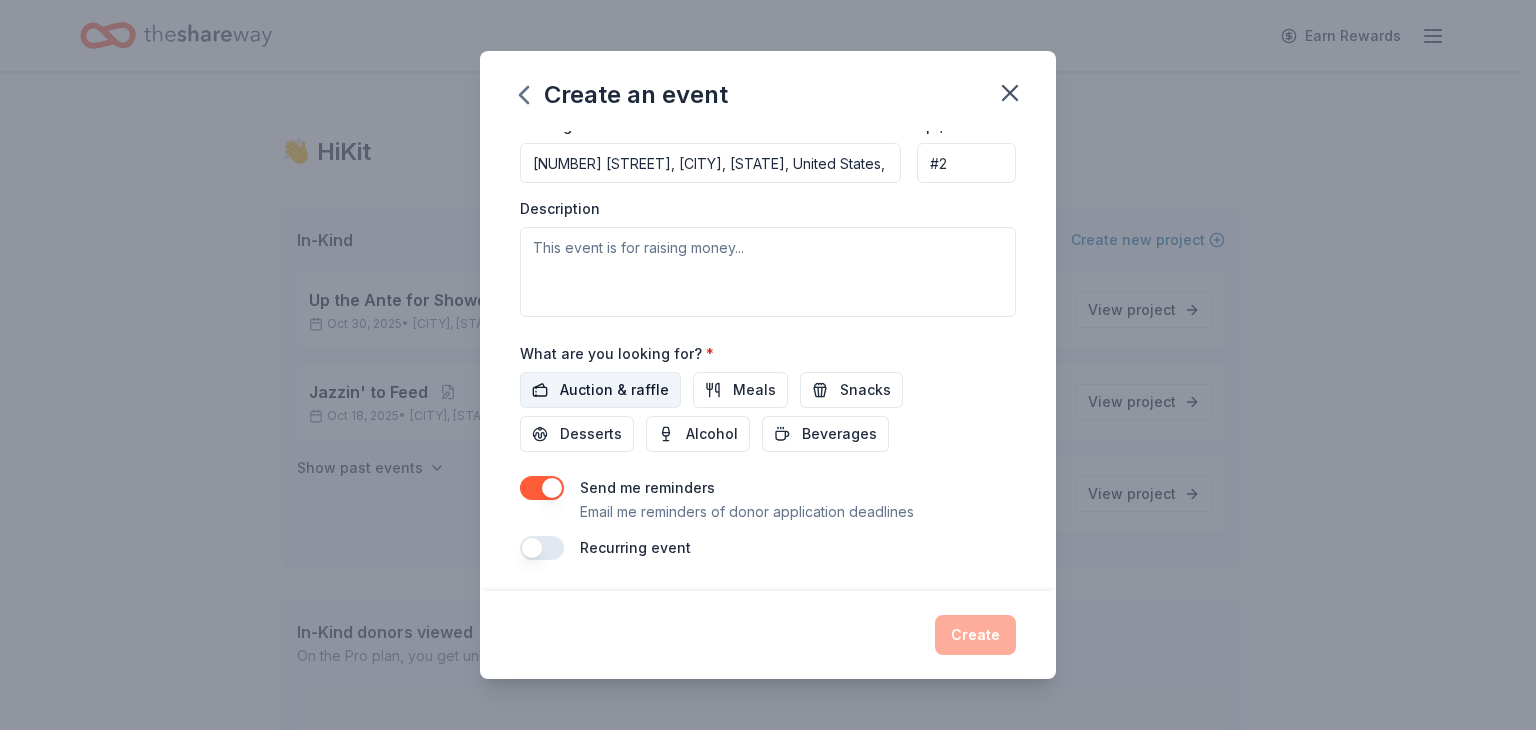 click on "Auction & raffle" at bounding box center (614, 390) 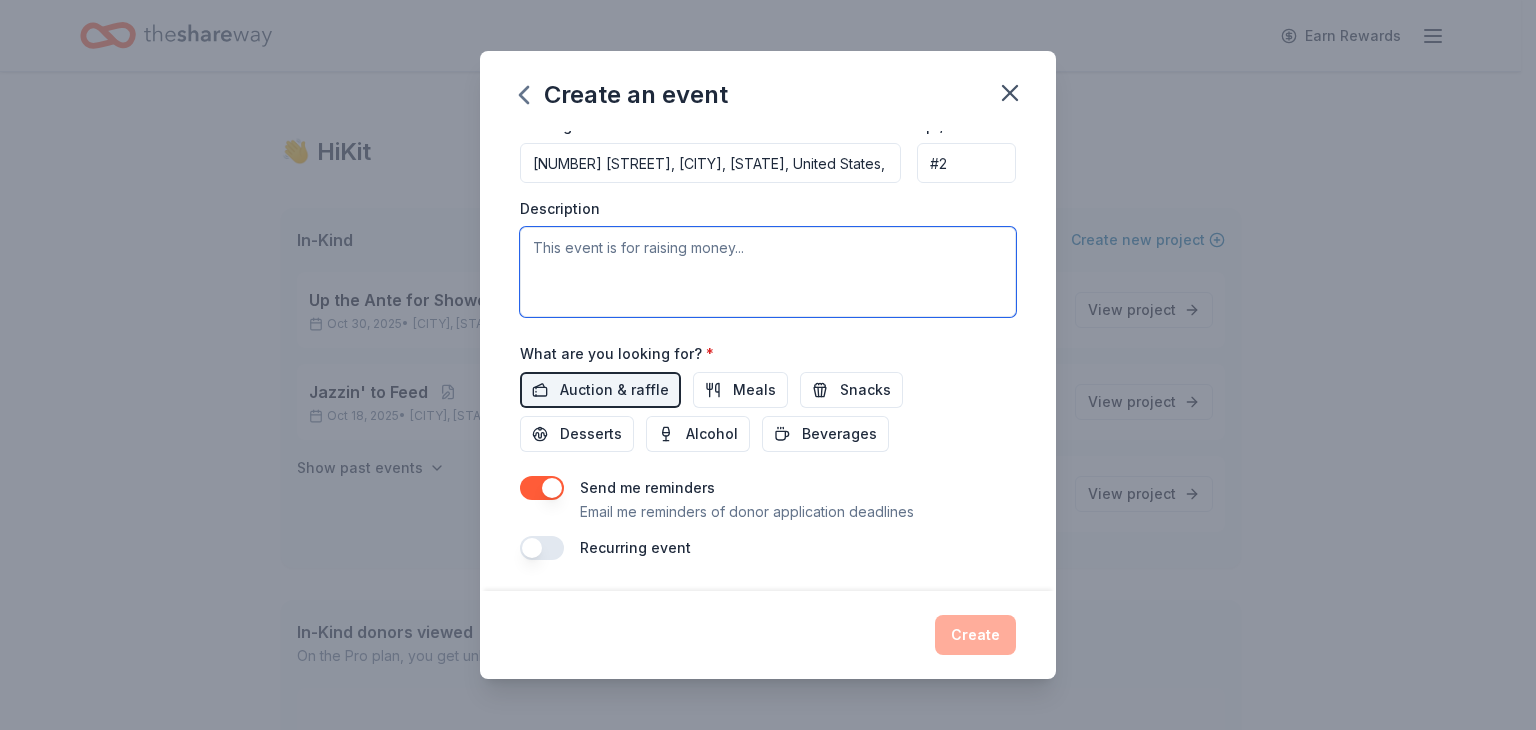 click at bounding box center (768, 272) 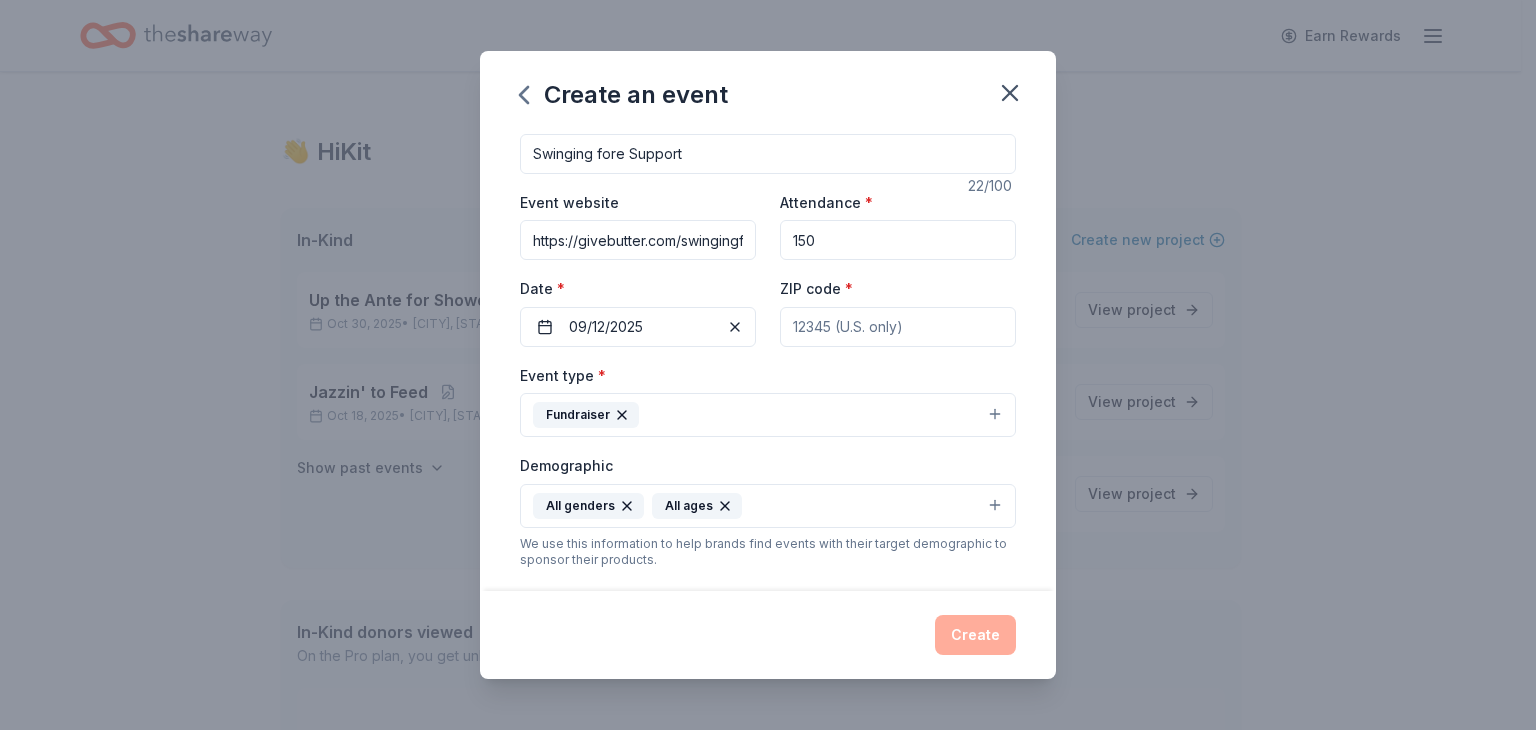 scroll, scrollTop: 0, scrollLeft: 0, axis: both 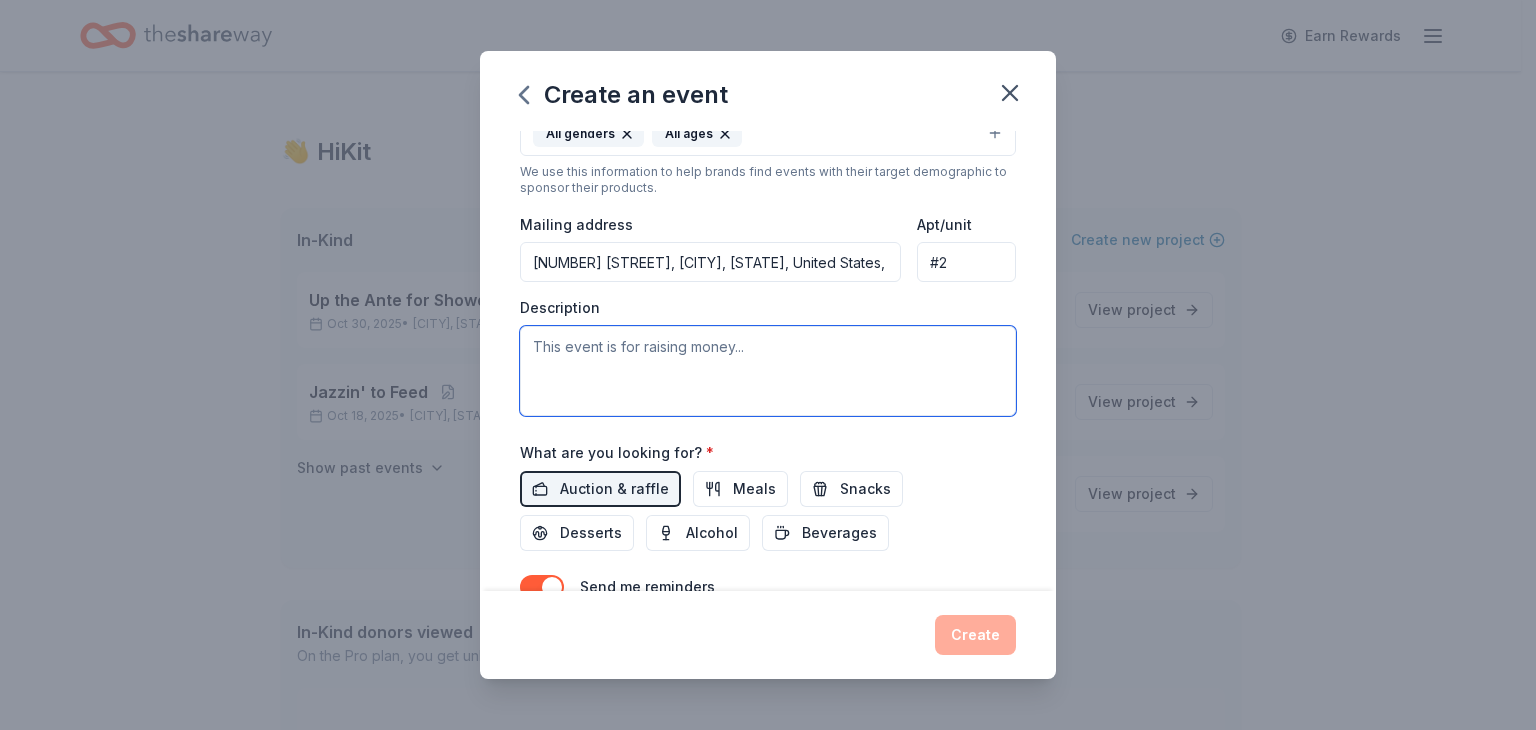 click at bounding box center (768, 371) 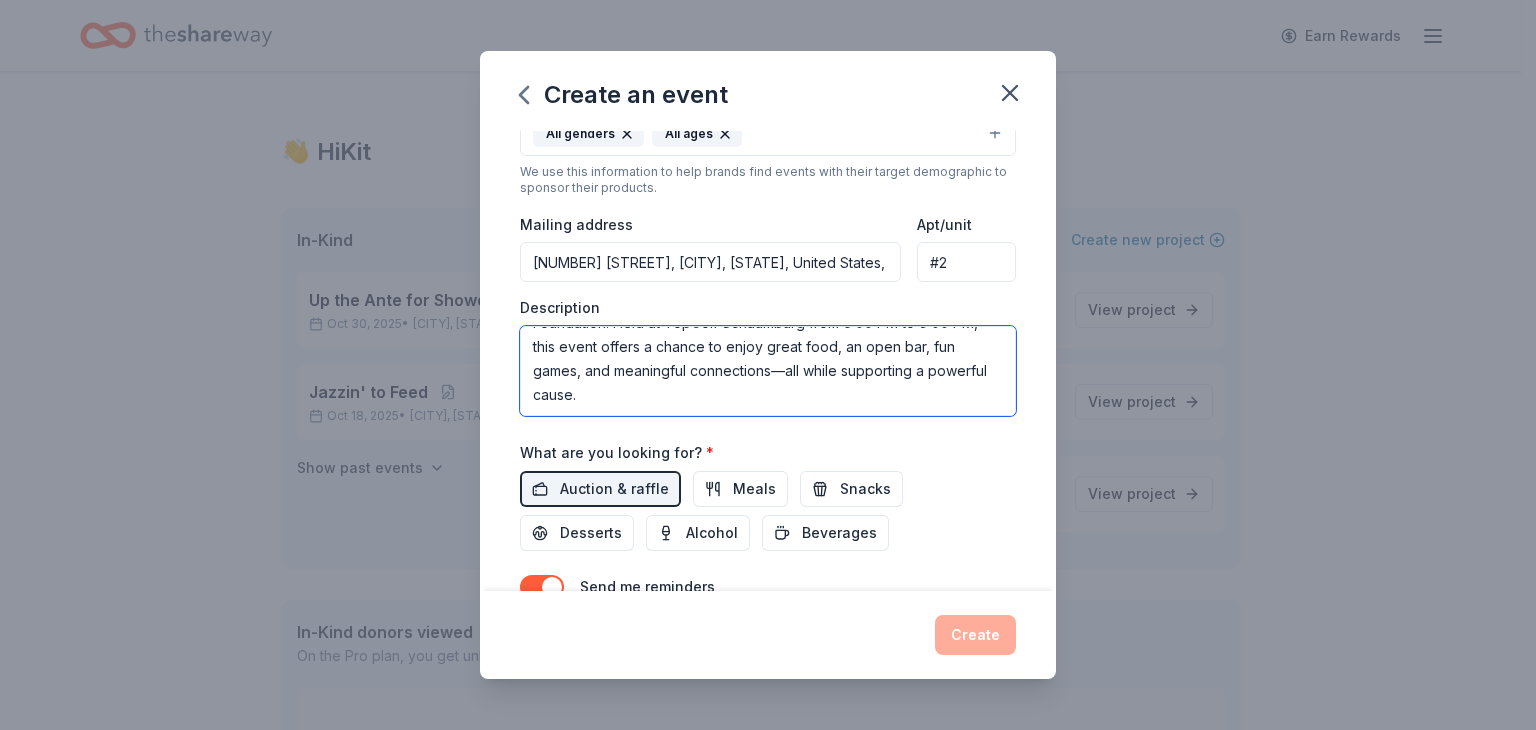scroll, scrollTop: 0, scrollLeft: 0, axis: both 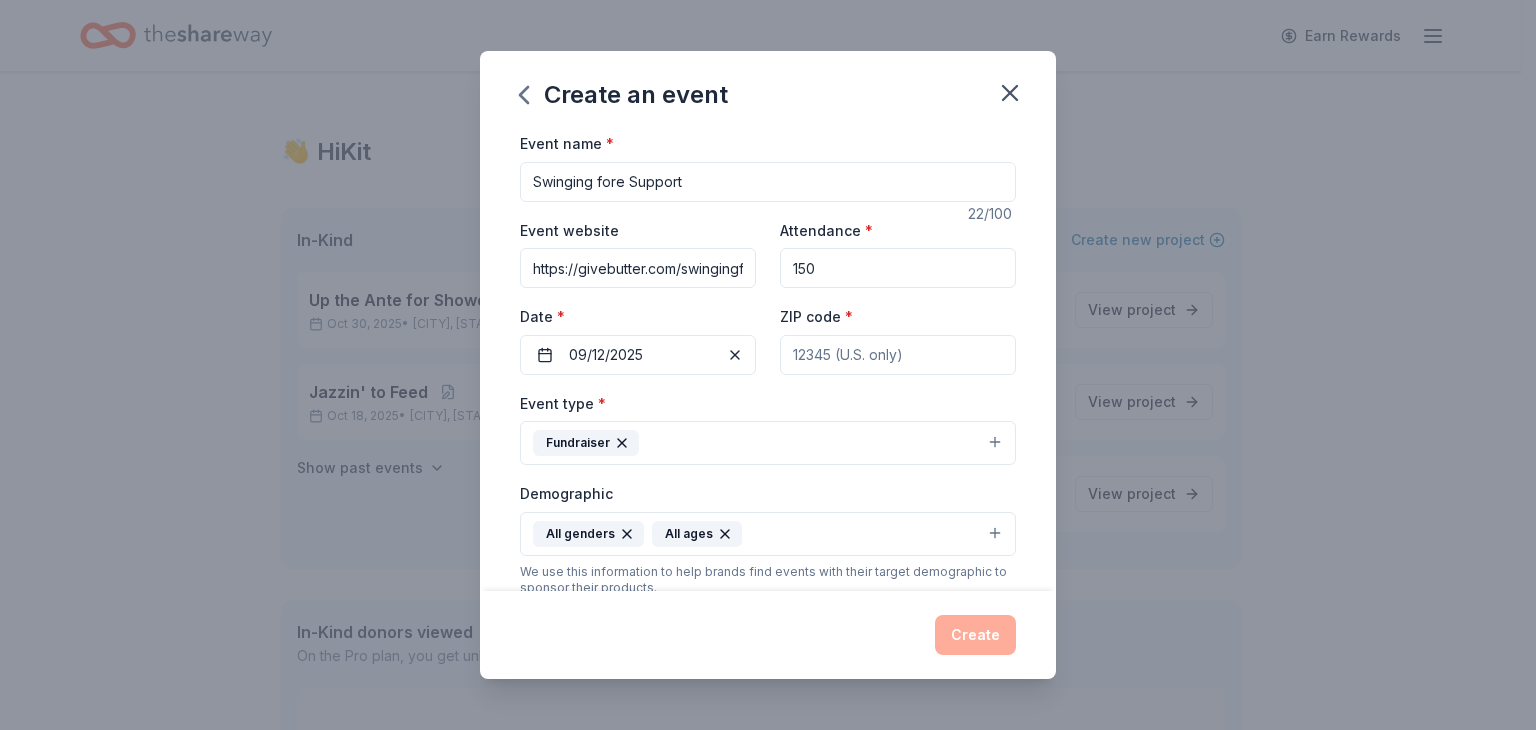 type on "Join us on September 18, 2025, for Swinging Fore Support—an exciting evening of golf benefiting the Chicago Blue Line Support Foundation. Held at TopGolf Schaumburg from 6:00 PM to 9:00 PM, this event offers a chance to enjoy great food, an open bar, fun games, and meaningful connections—all while supporting a powerful cause." 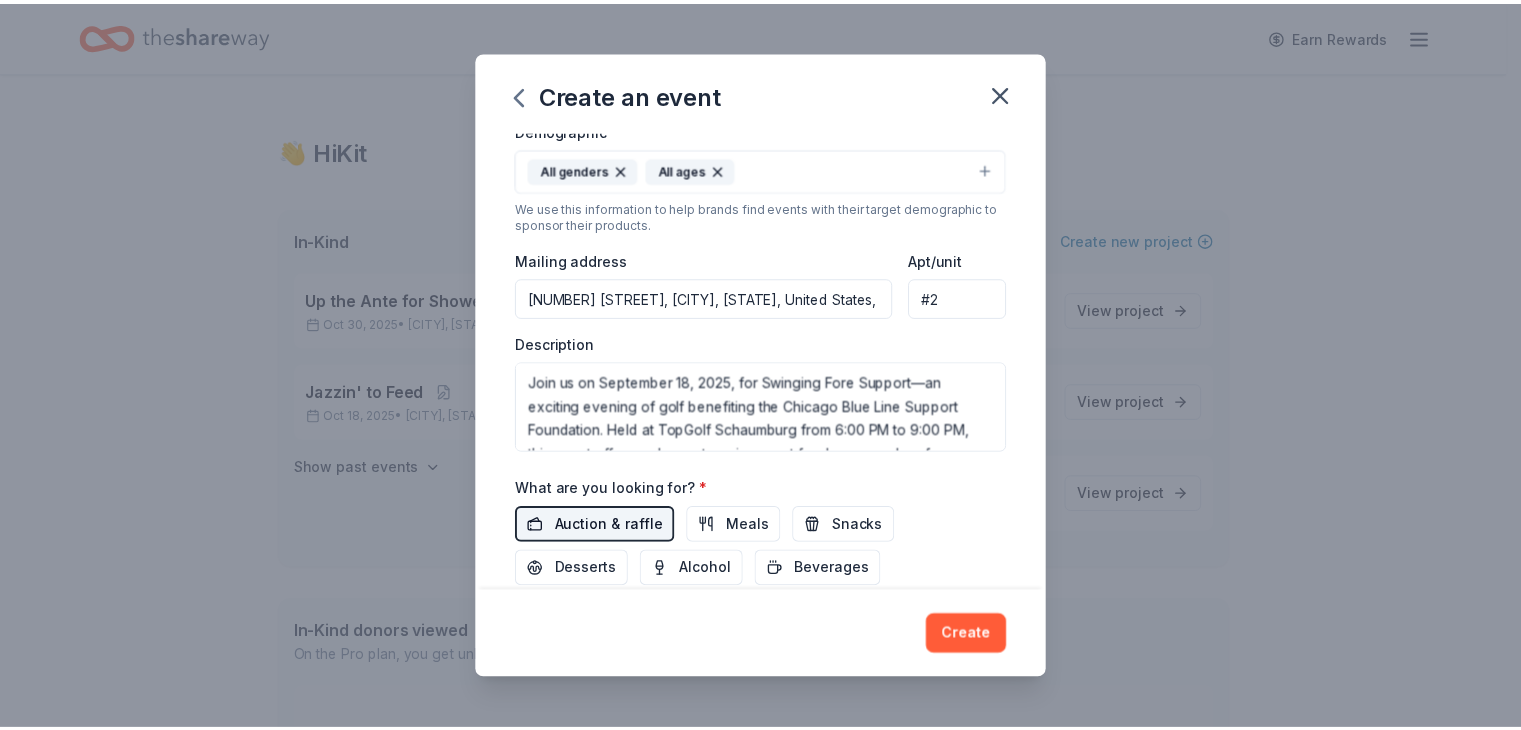 scroll, scrollTop: 400, scrollLeft: 0, axis: vertical 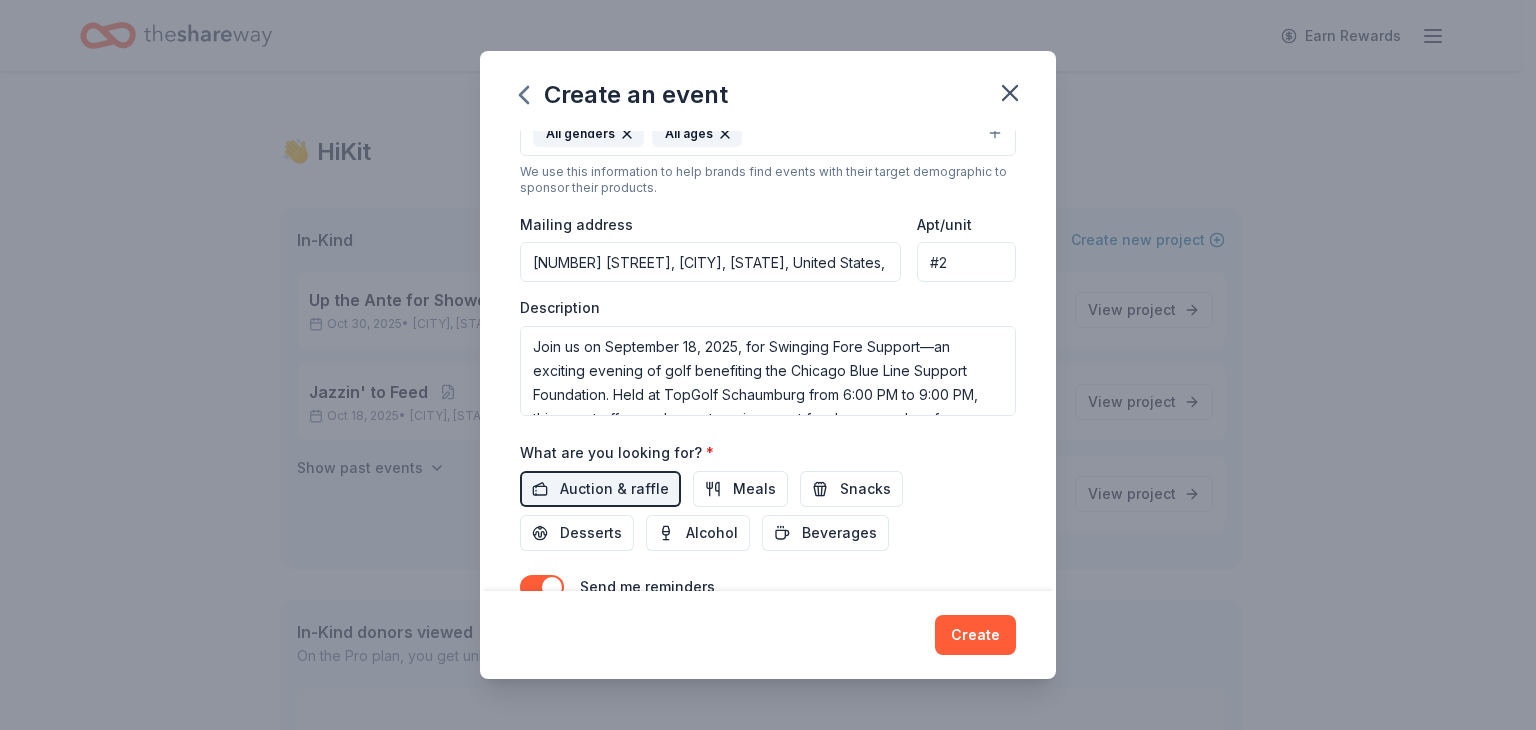 type on "60173" 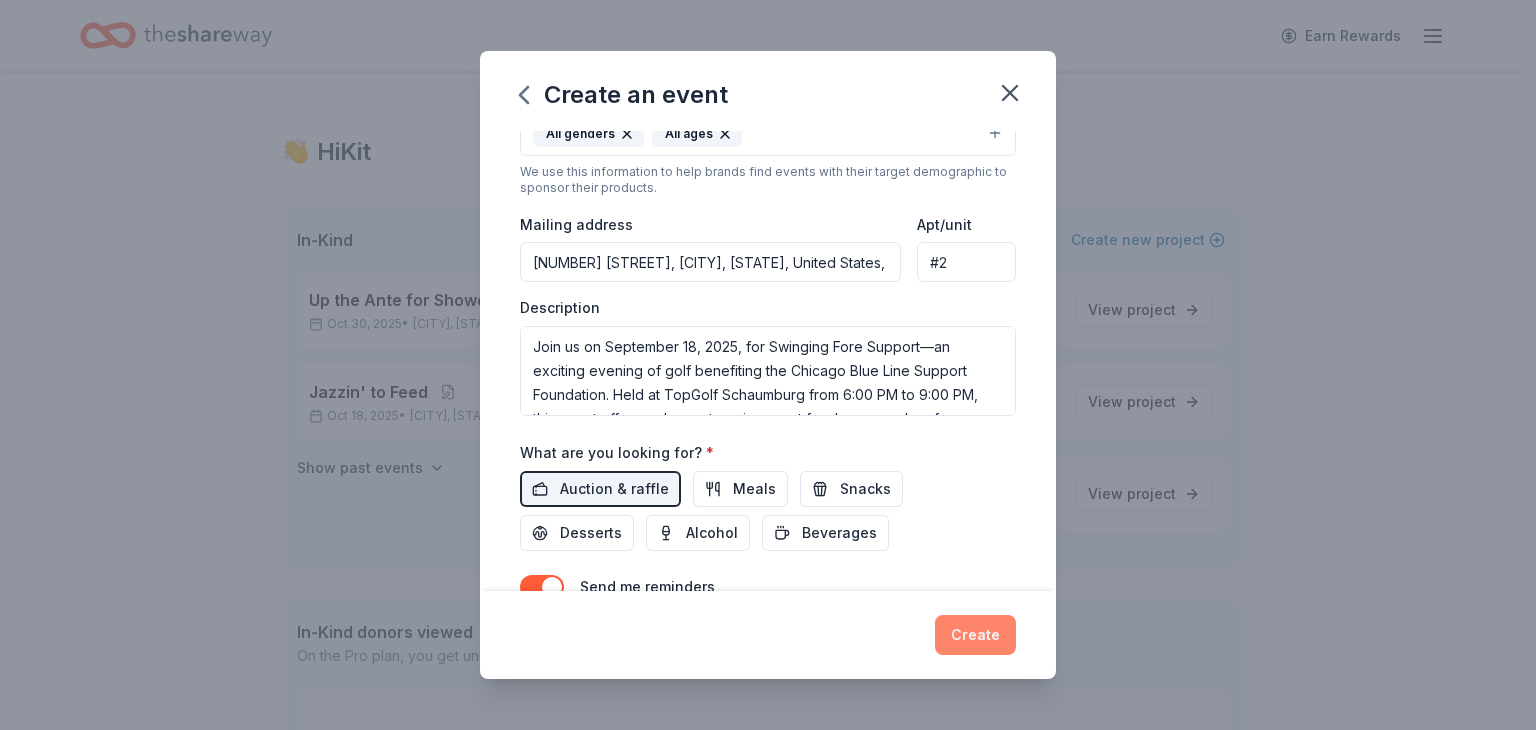 click on "Create" at bounding box center [975, 635] 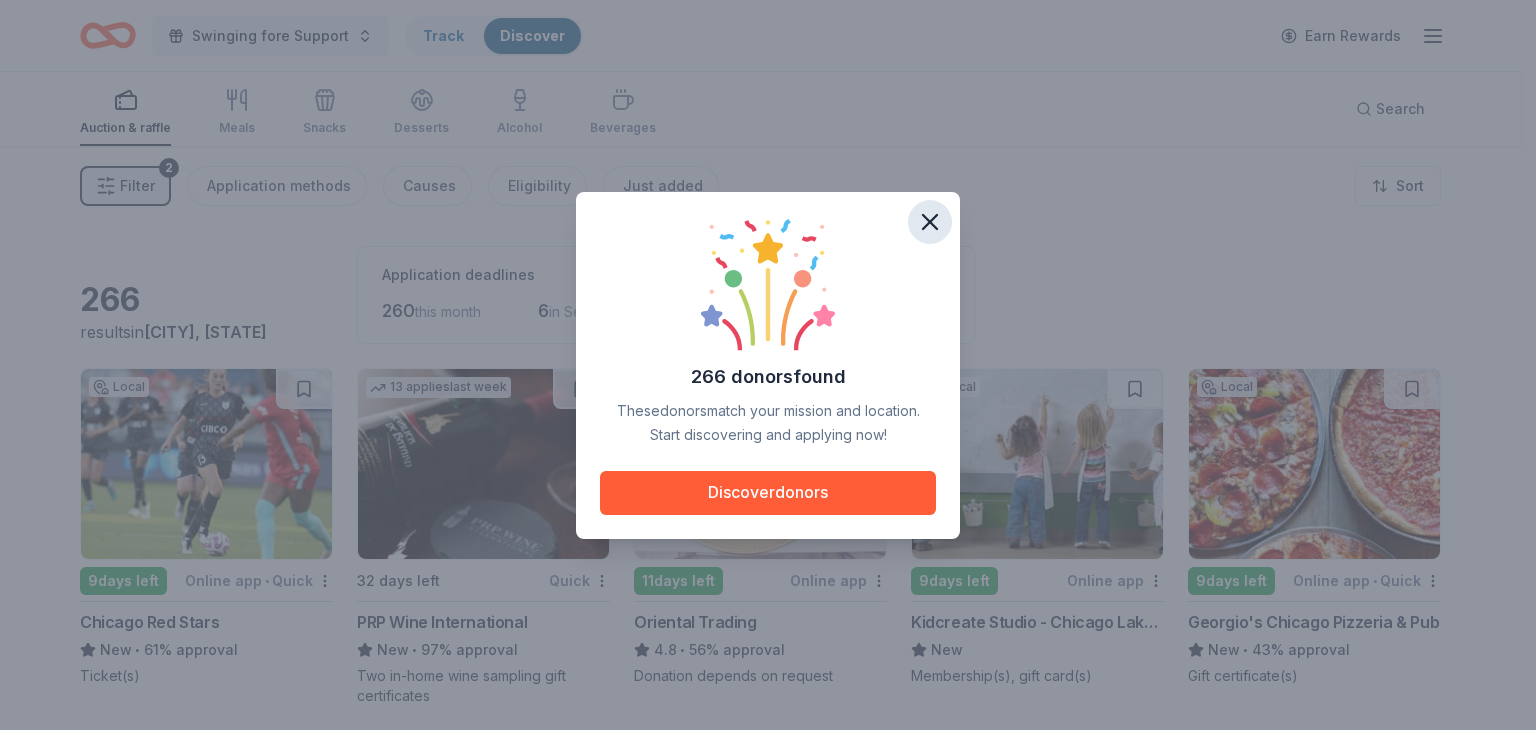 click 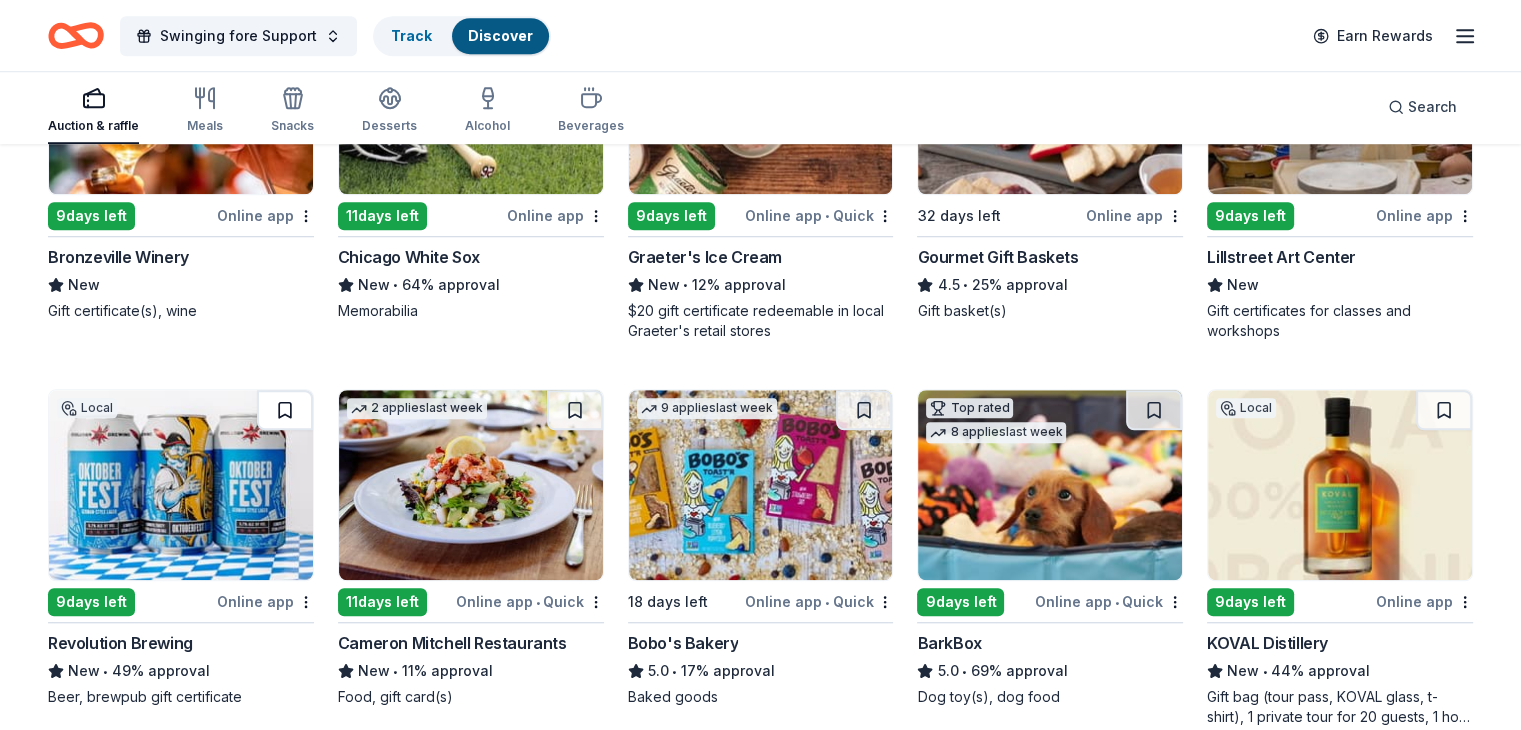 scroll, scrollTop: 1296, scrollLeft: 0, axis: vertical 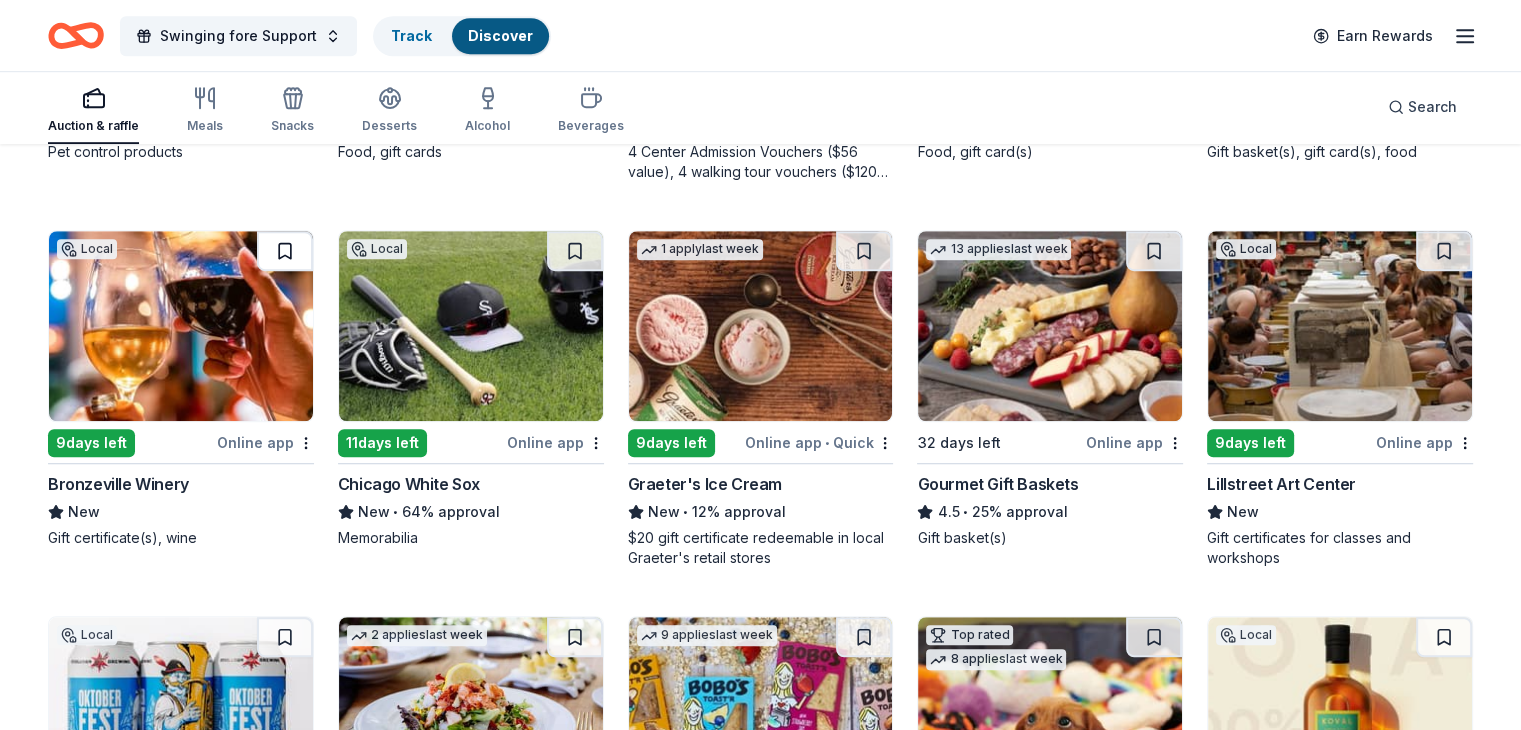 click at bounding box center (285, 251) 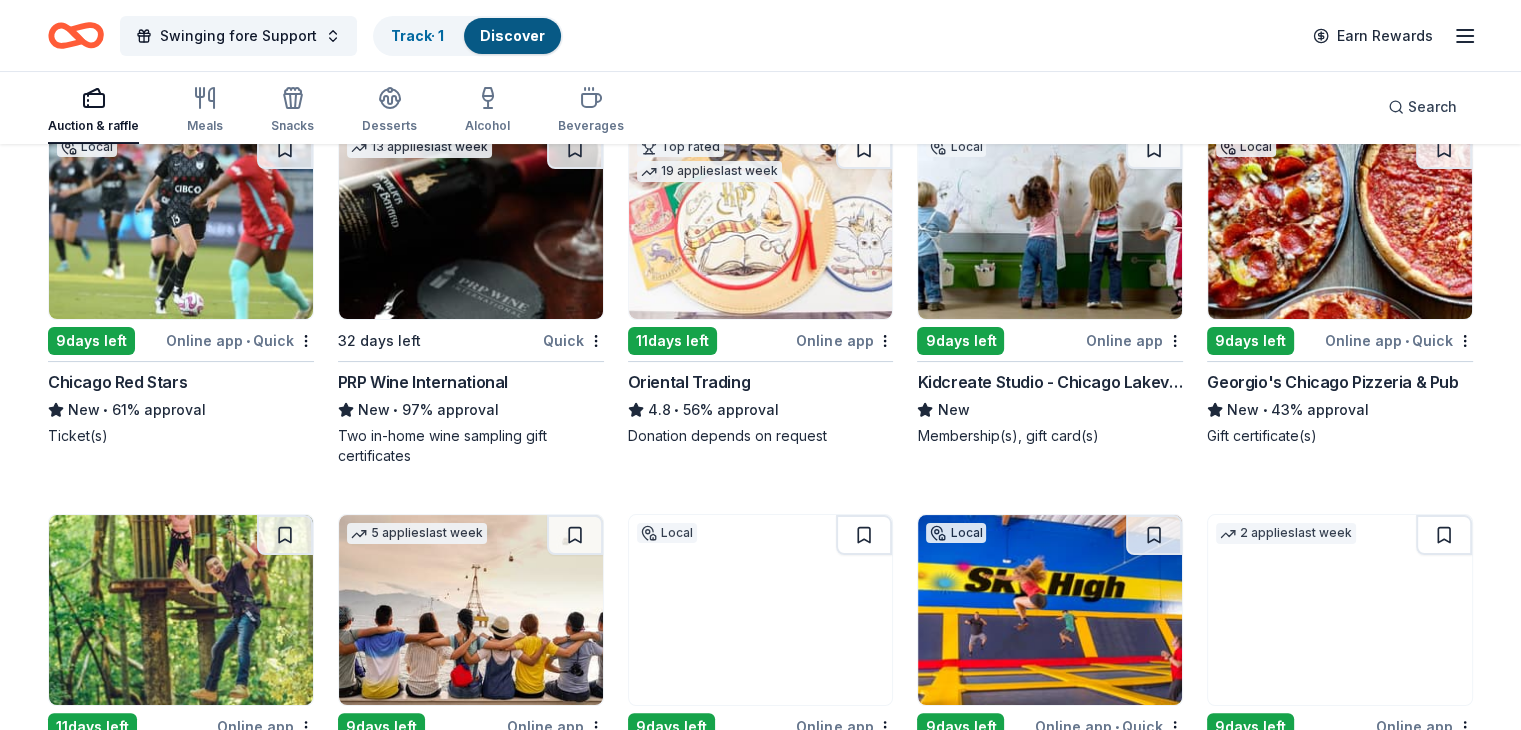 scroll, scrollTop: 96, scrollLeft: 0, axis: vertical 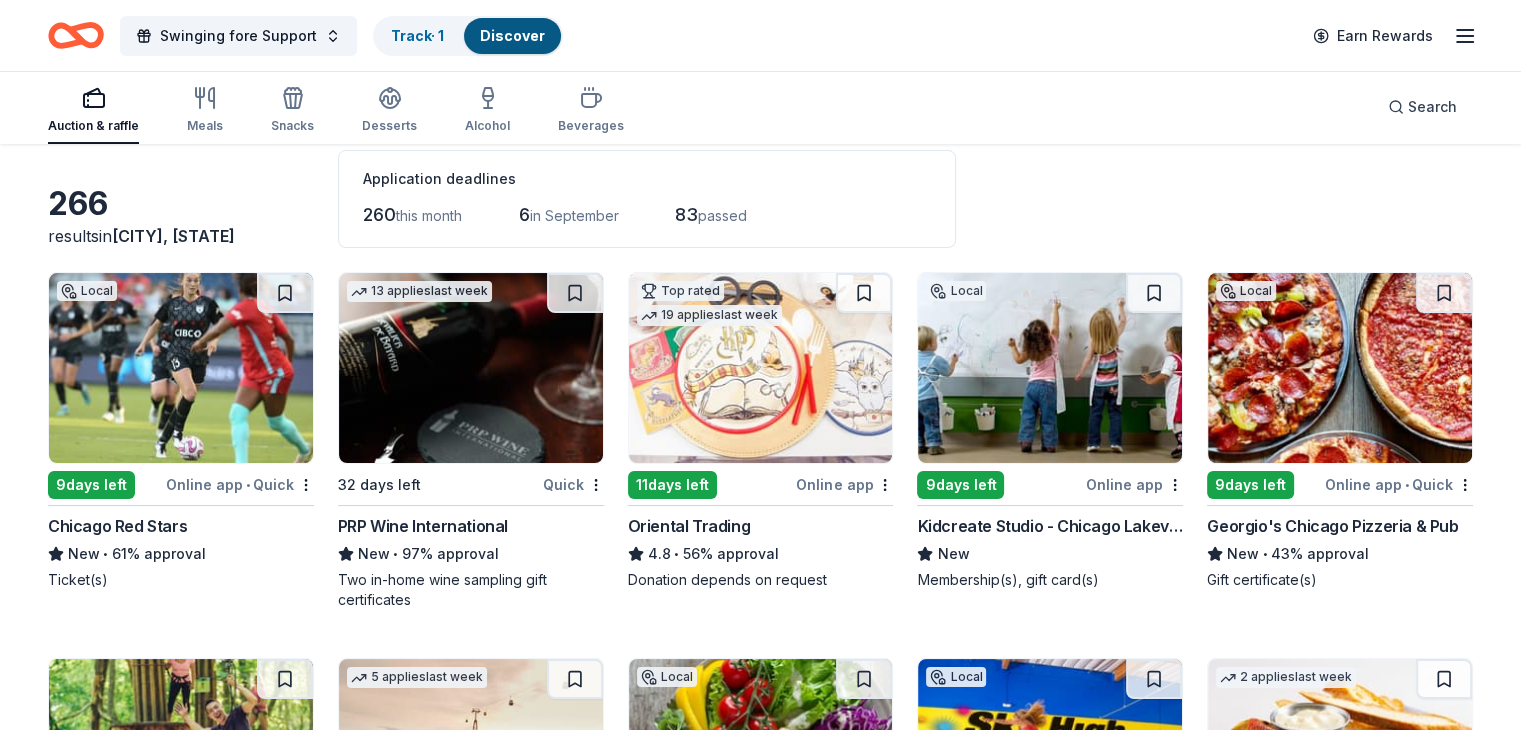 click at bounding box center (575, 293) 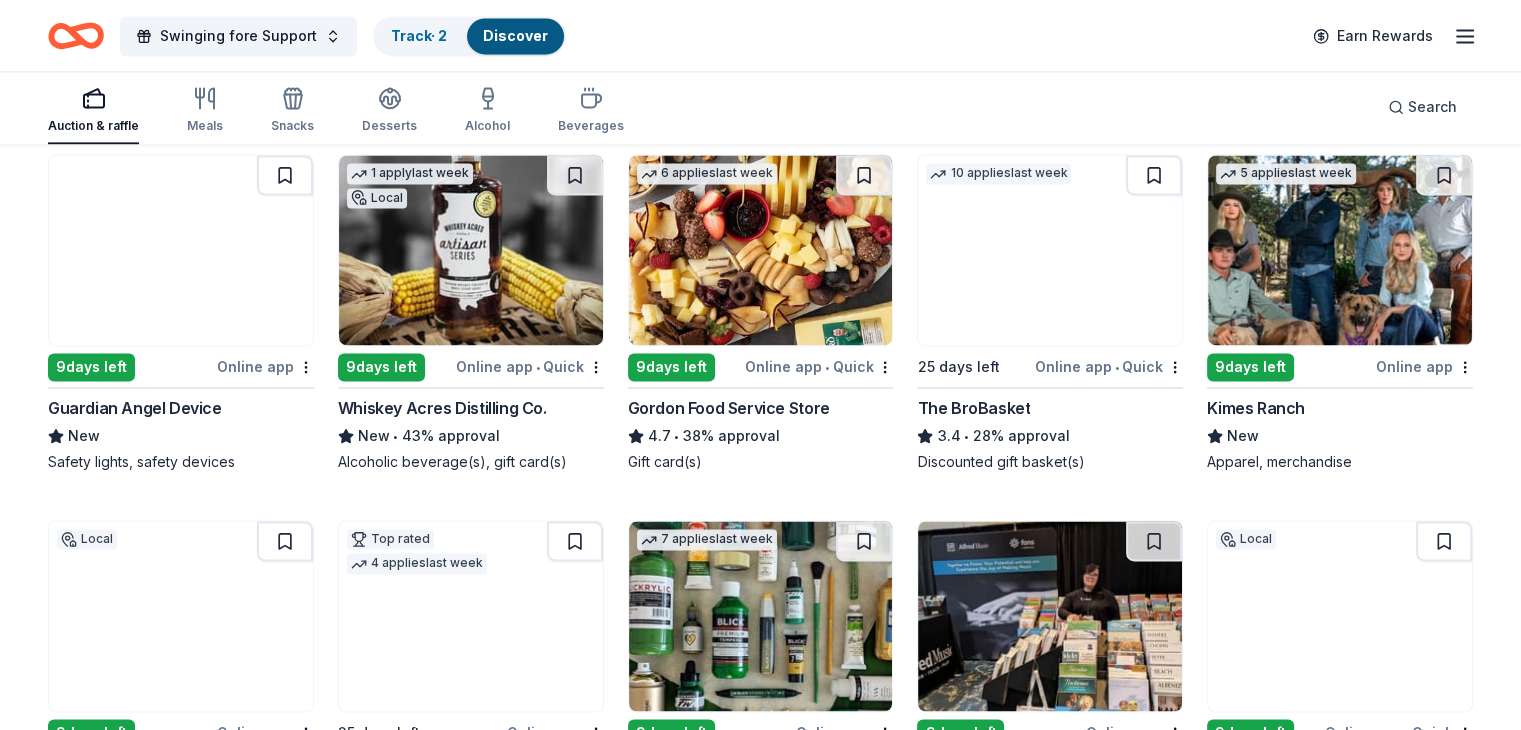 scroll, scrollTop: 2496, scrollLeft: 0, axis: vertical 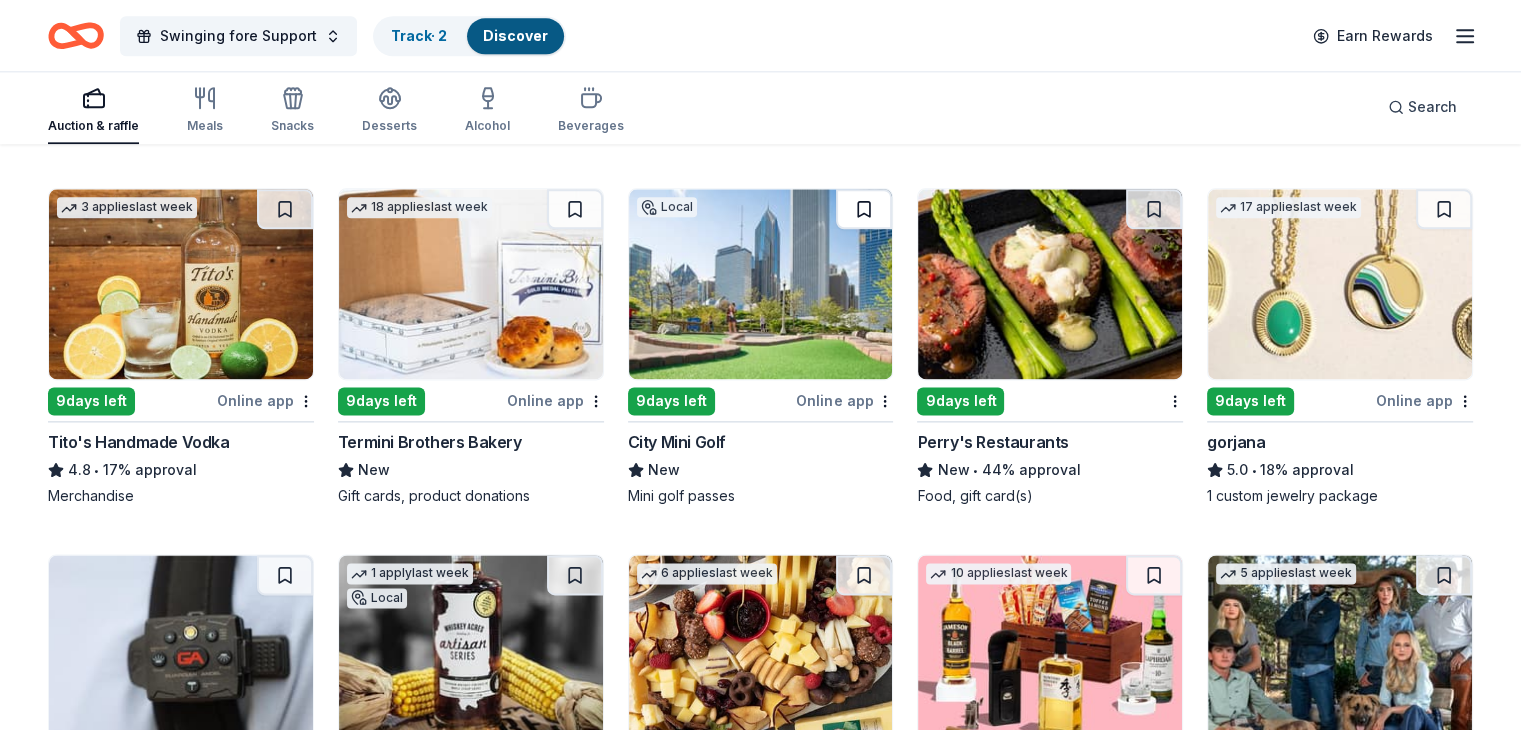 click at bounding box center (864, 209) 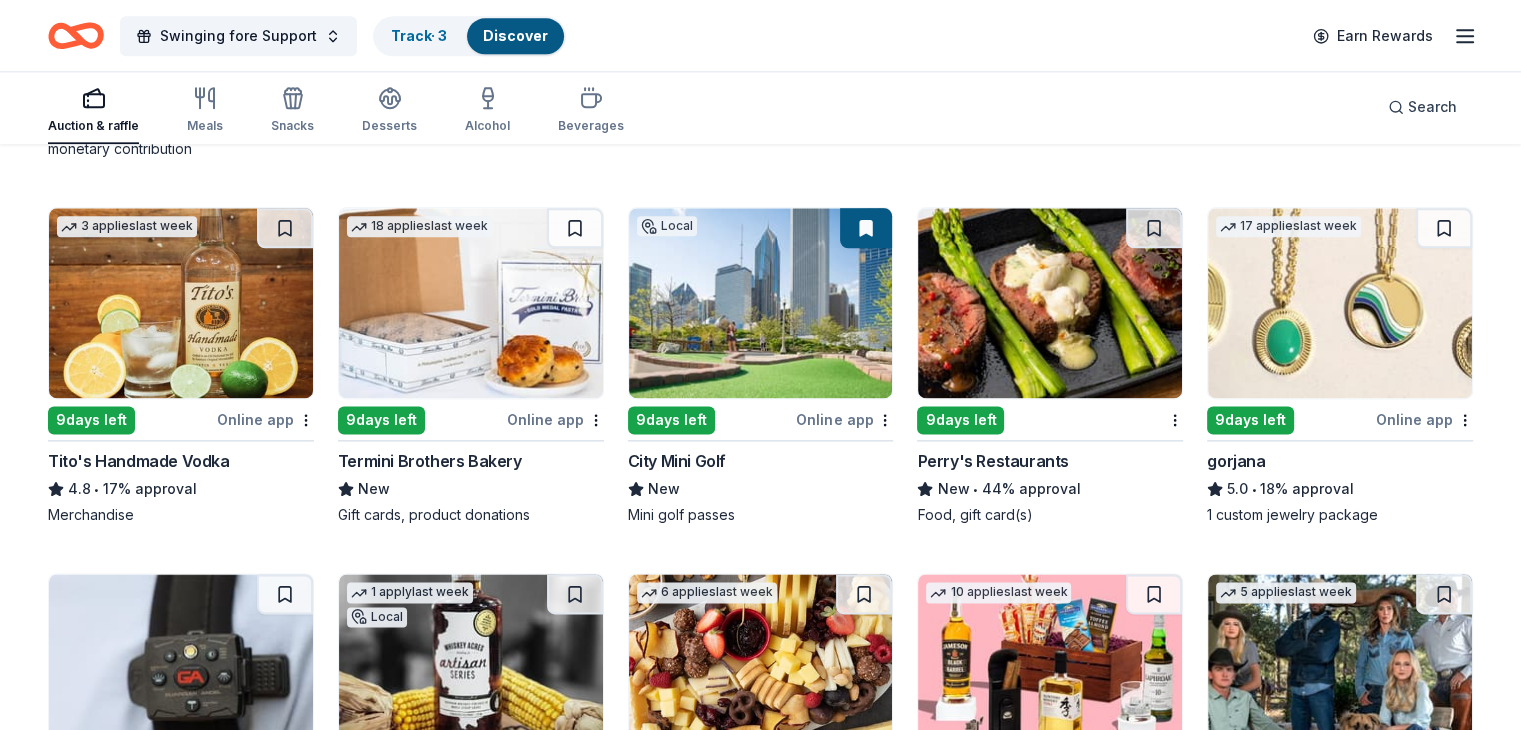 scroll, scrollTop: 2396, scrollLeft: 0, axis: vertical 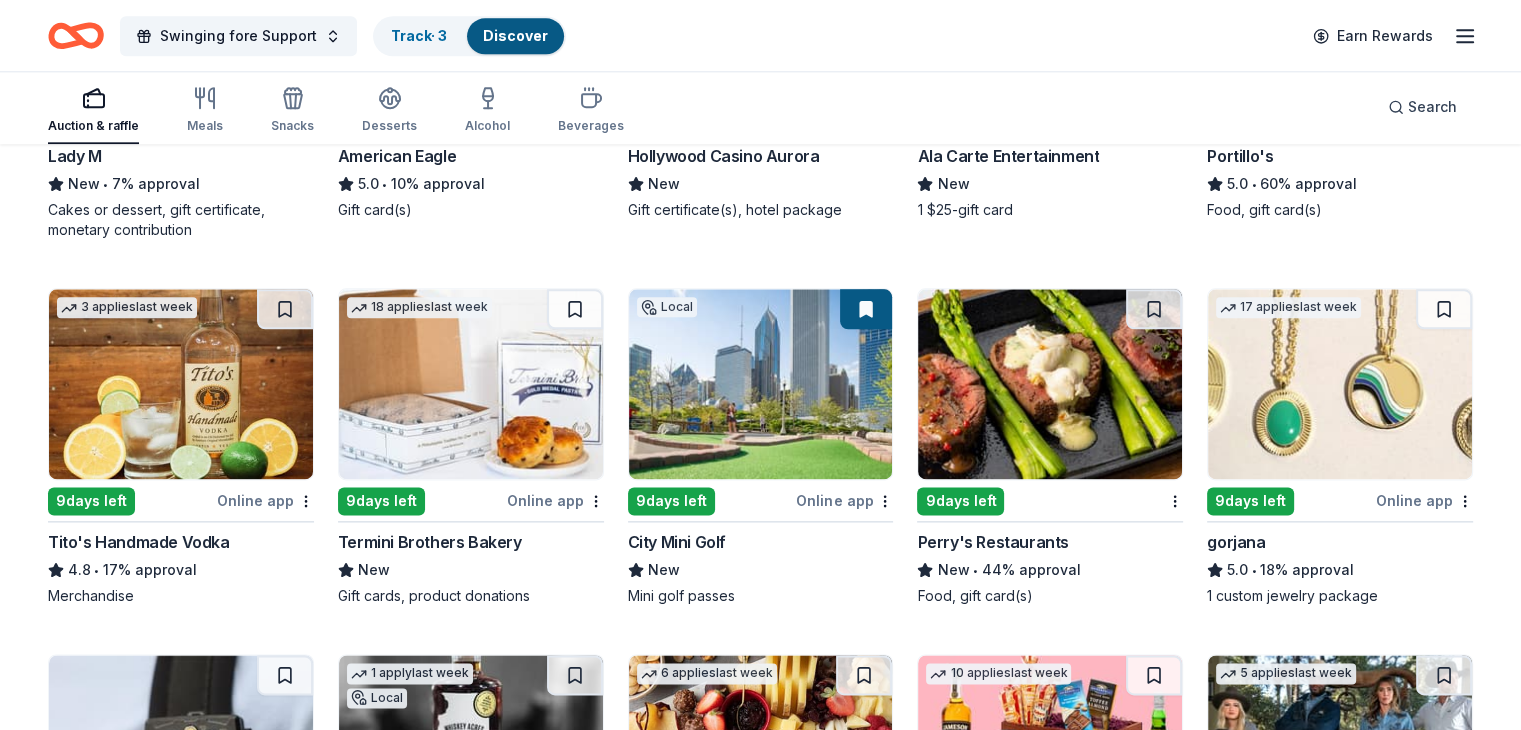 click at bounding box center (1154, 309) 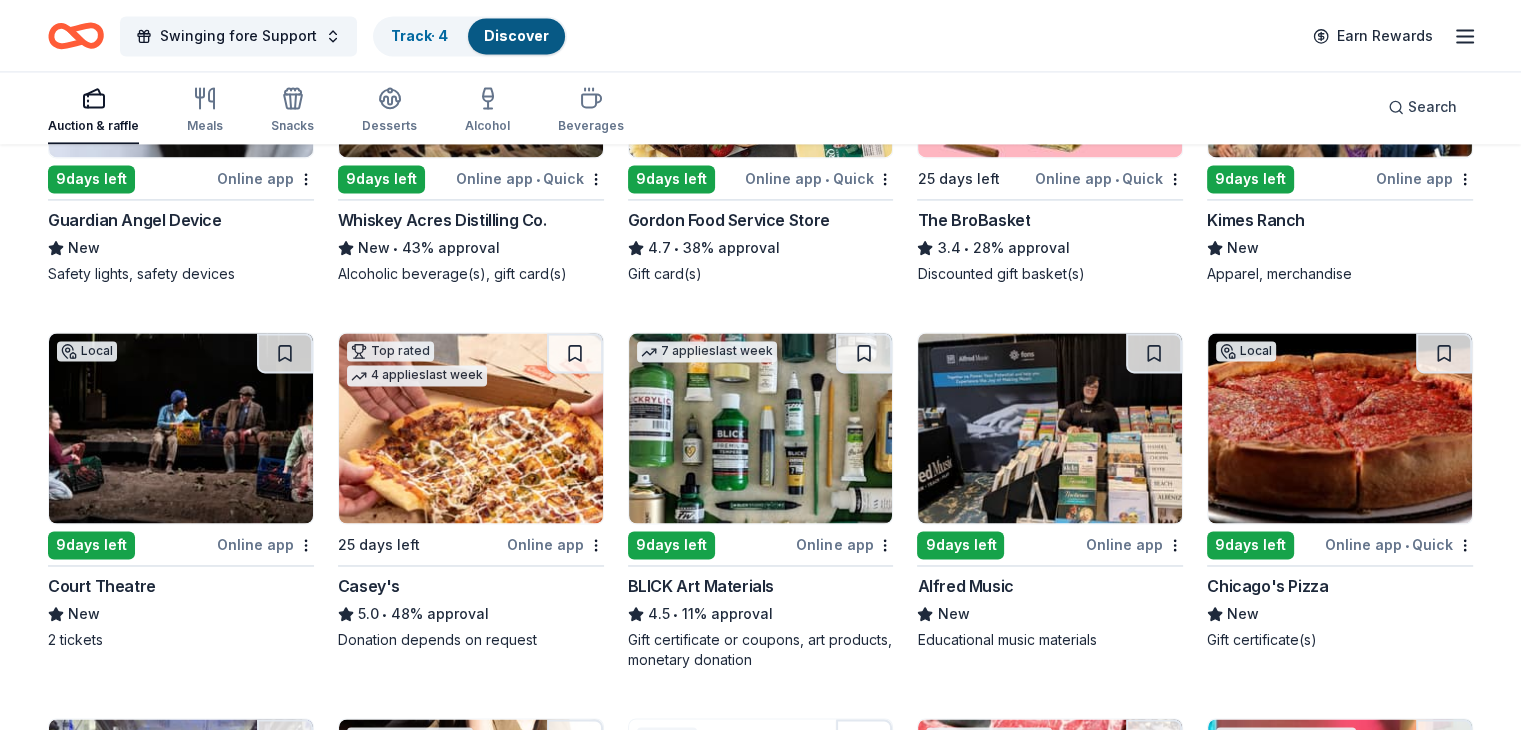 scroll, scrollTop: 3496, scrollLeft: 0, axis: vertical 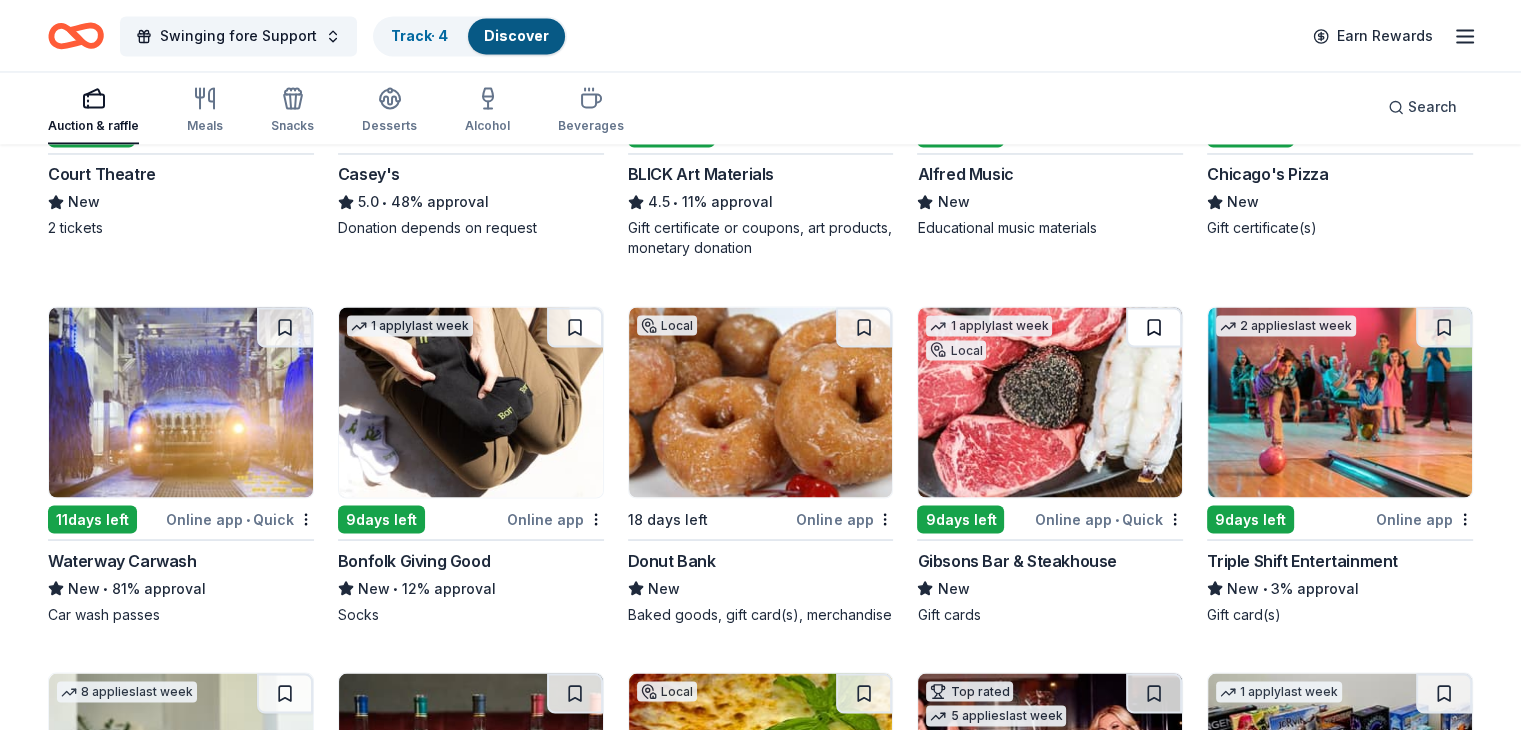 click at bounding box center [1154, 327] 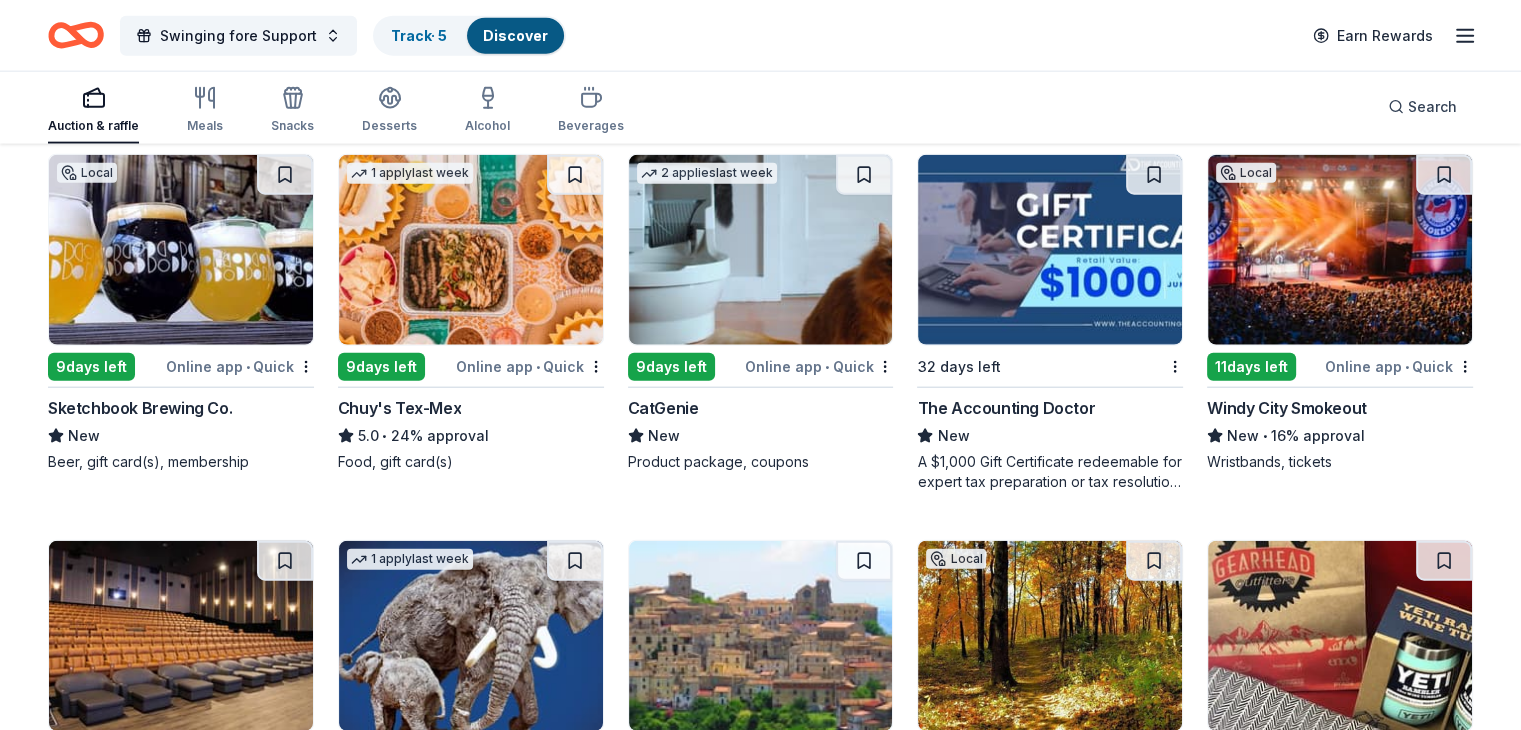 scroll, scrollTop: 4796, scrollLeft: 0, axis: vertical 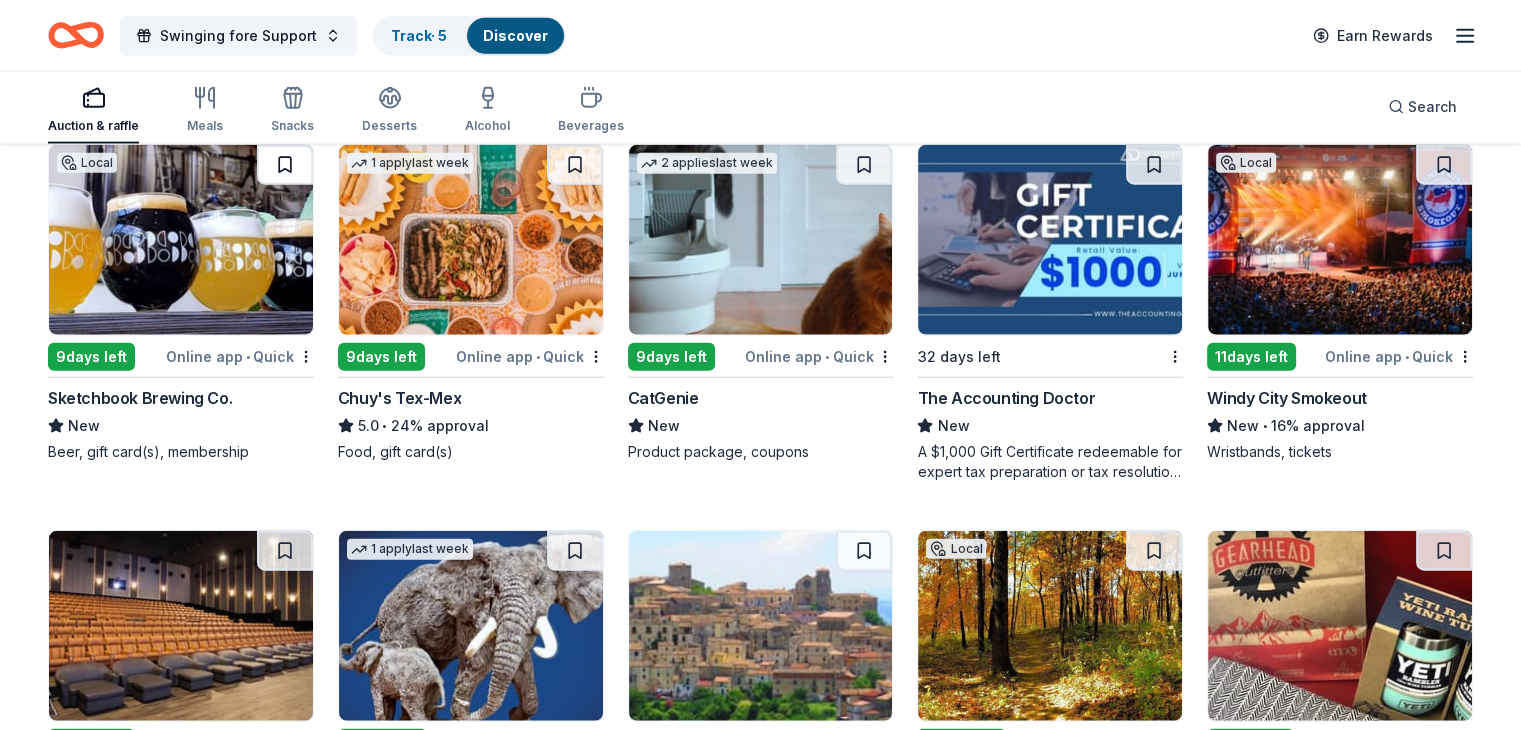 click at bounding box center [285, 165] 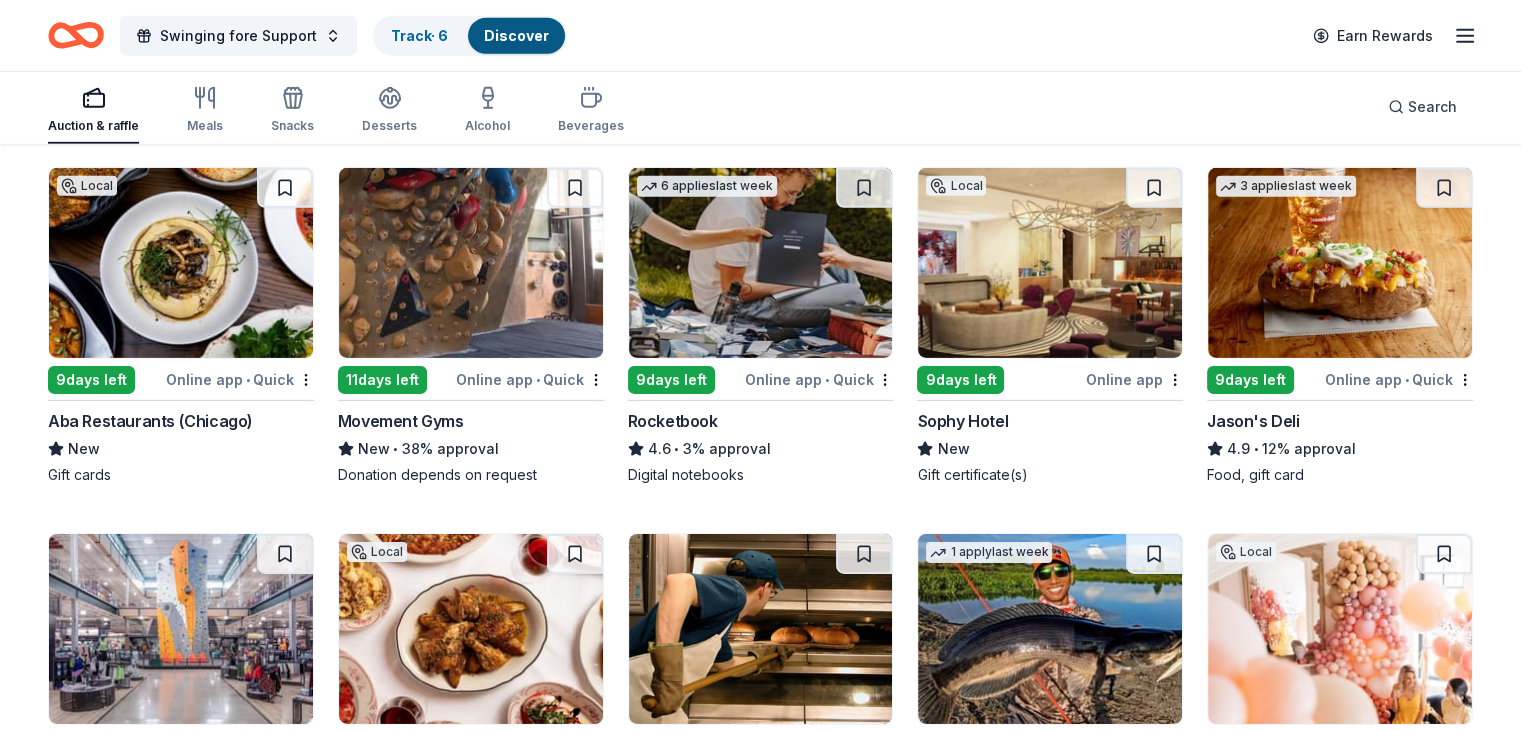 scroll, scrollTop: 6282, scrollLeft: 0, axis: vertical 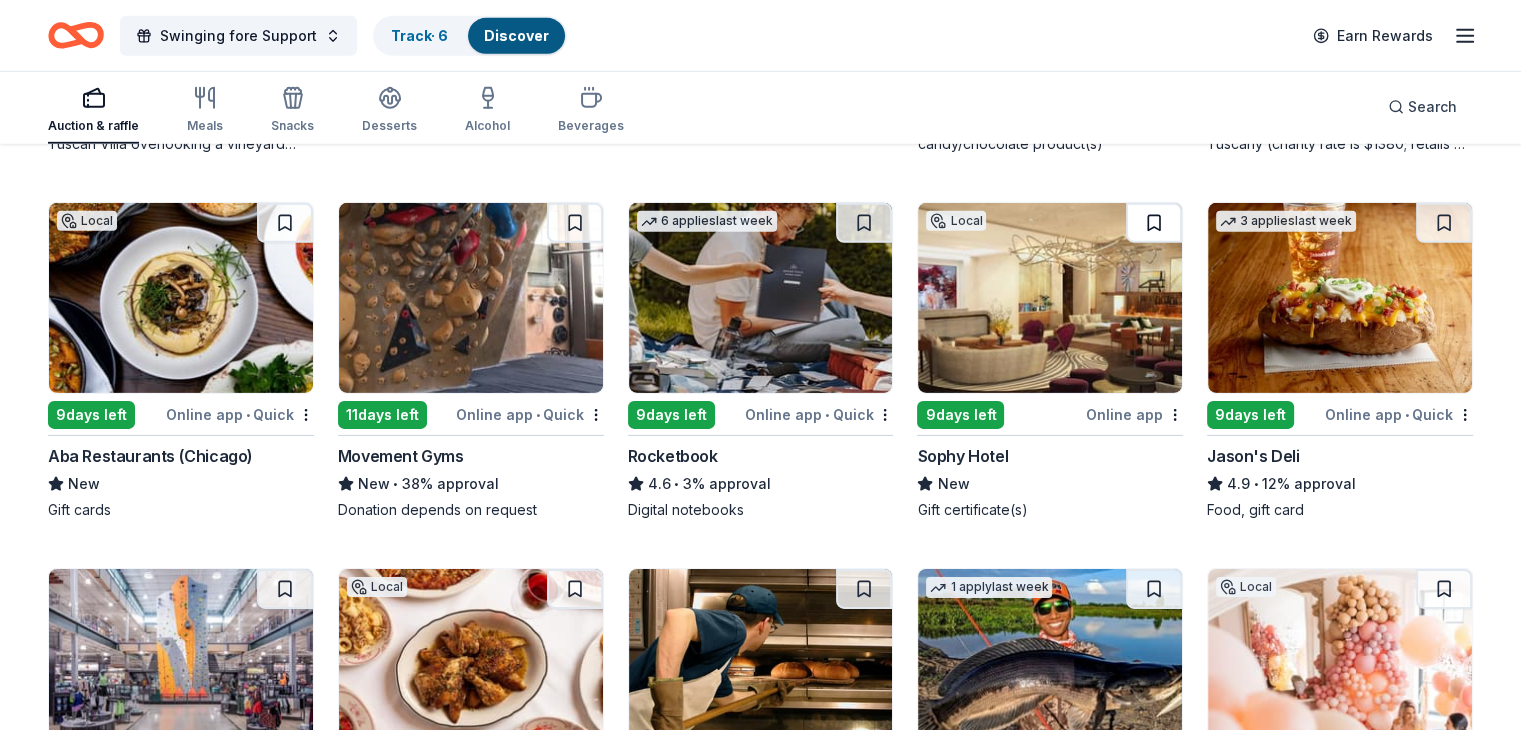 click at bounding box center [1154, 223] 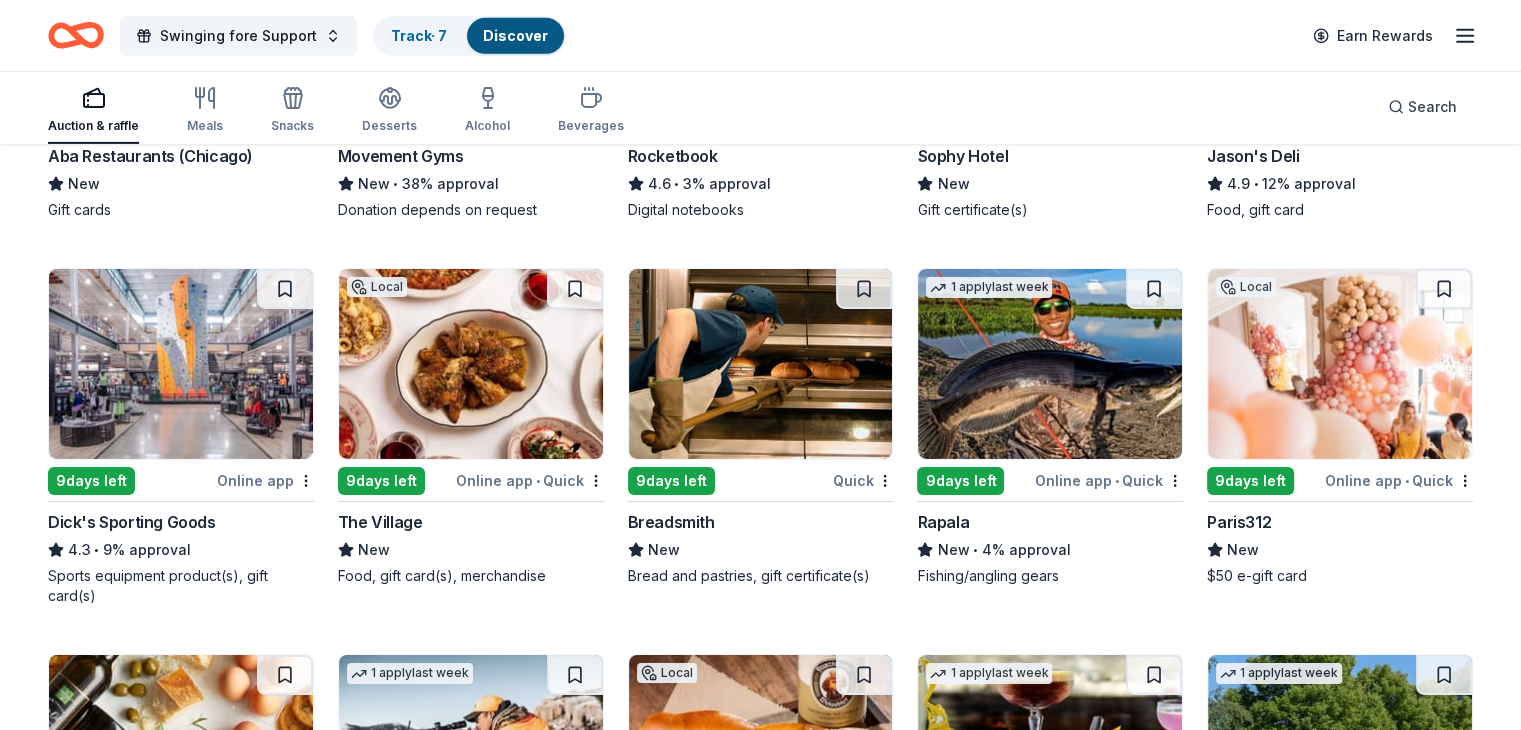 scroll, scrollTop: 6982, scrollLeft: 0, axis: vertical 